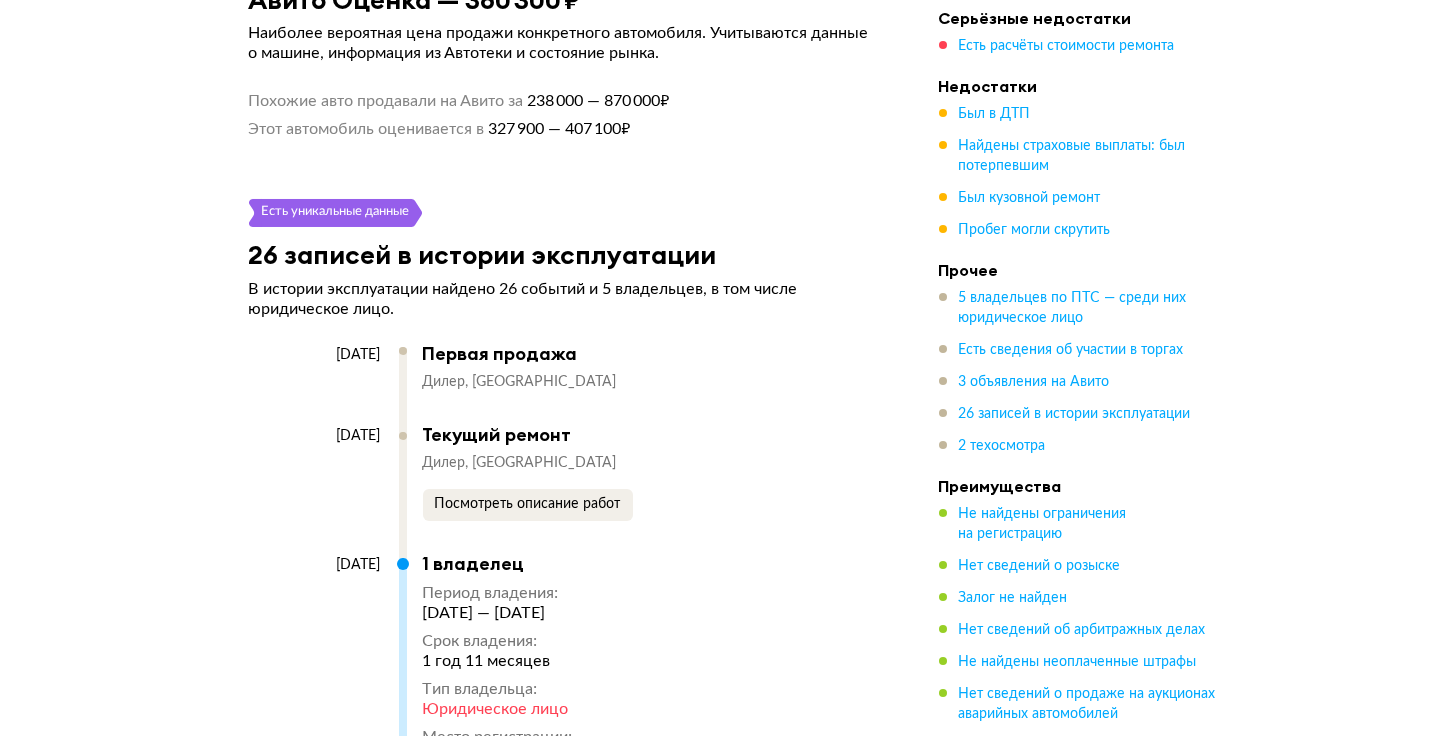 scroll, scrollTop: 7379, scrollLeft: 0, axis: vertical 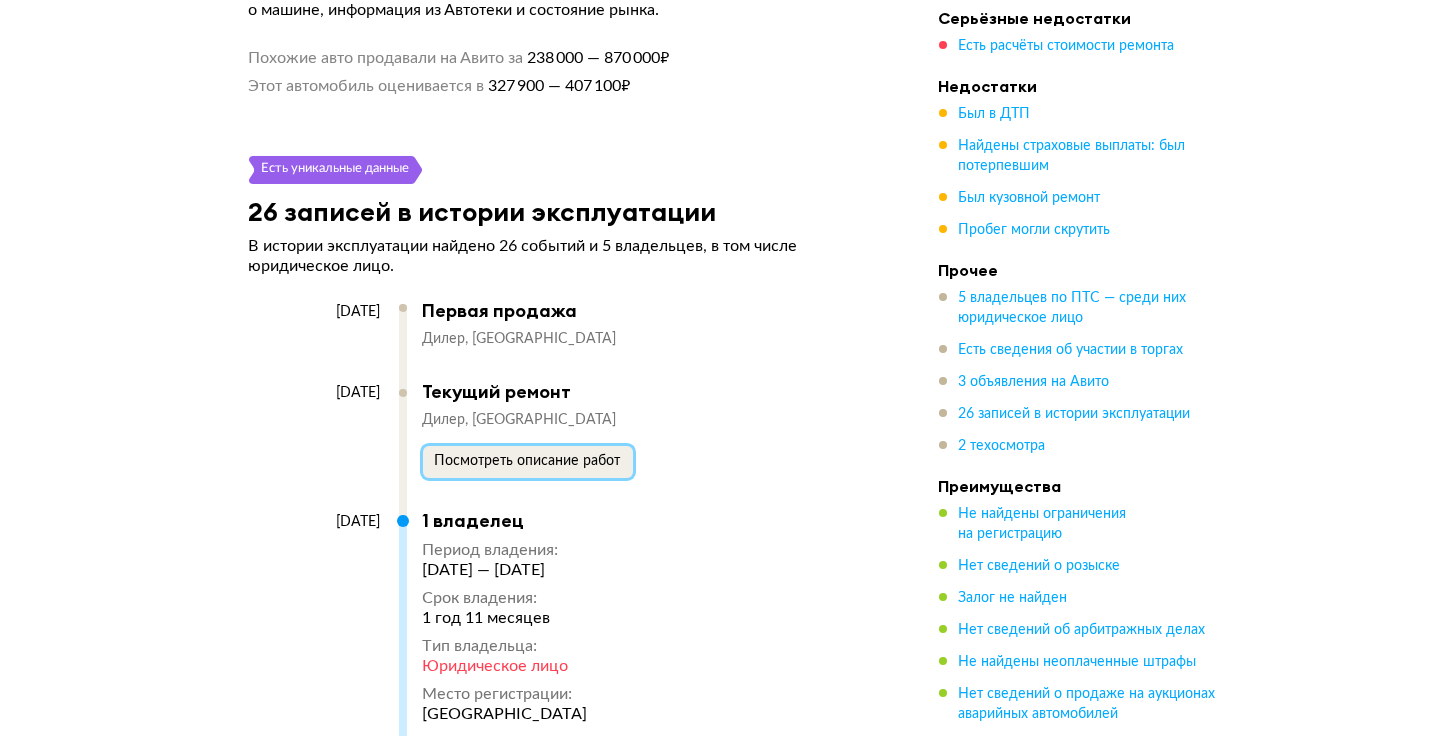 click on "Посмотреть описание работ" at bounding box center [528, 462] 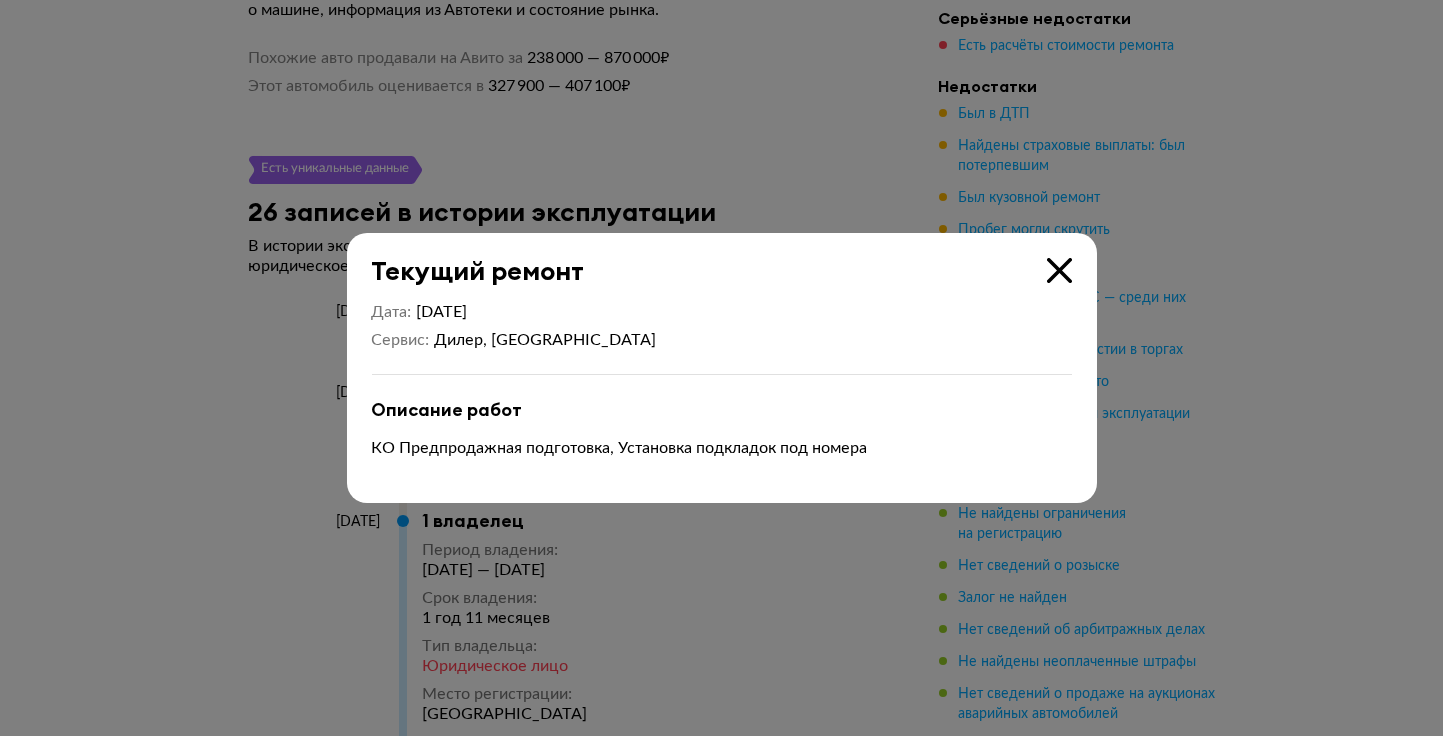 click at bounding box center (1059, 270) 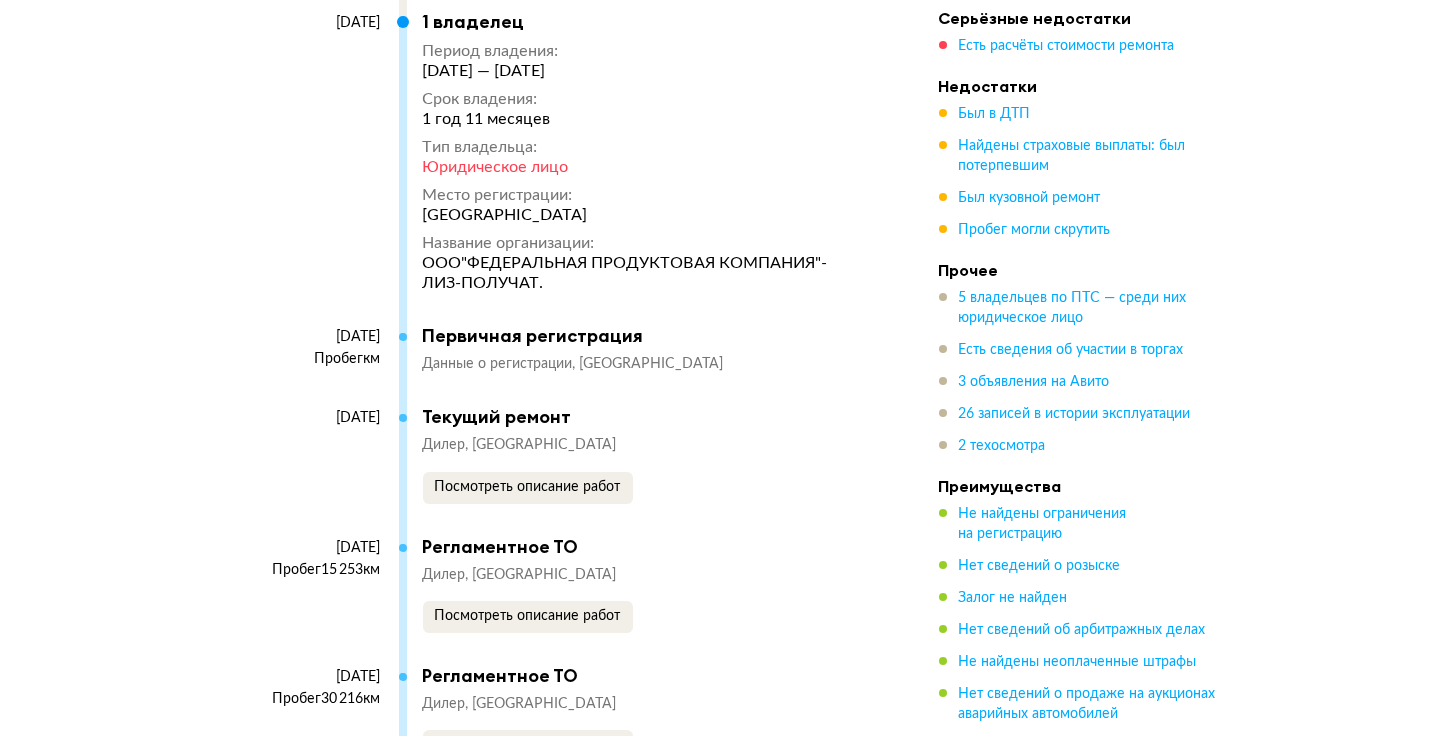 scroll, scrollTop: 7883, scrollLeft: 0, axis: vertical 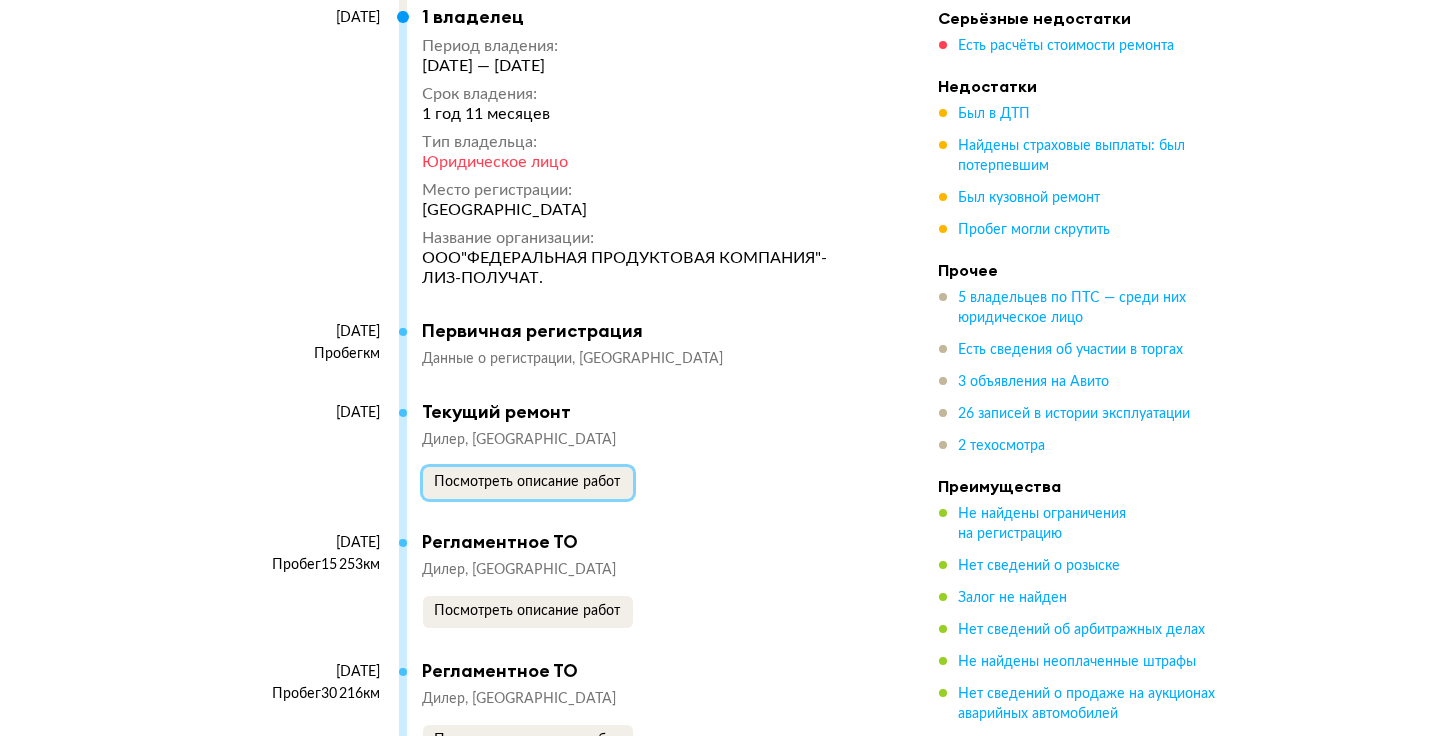click on "Посмотреть описание работ" at bounding box center [528, 483] 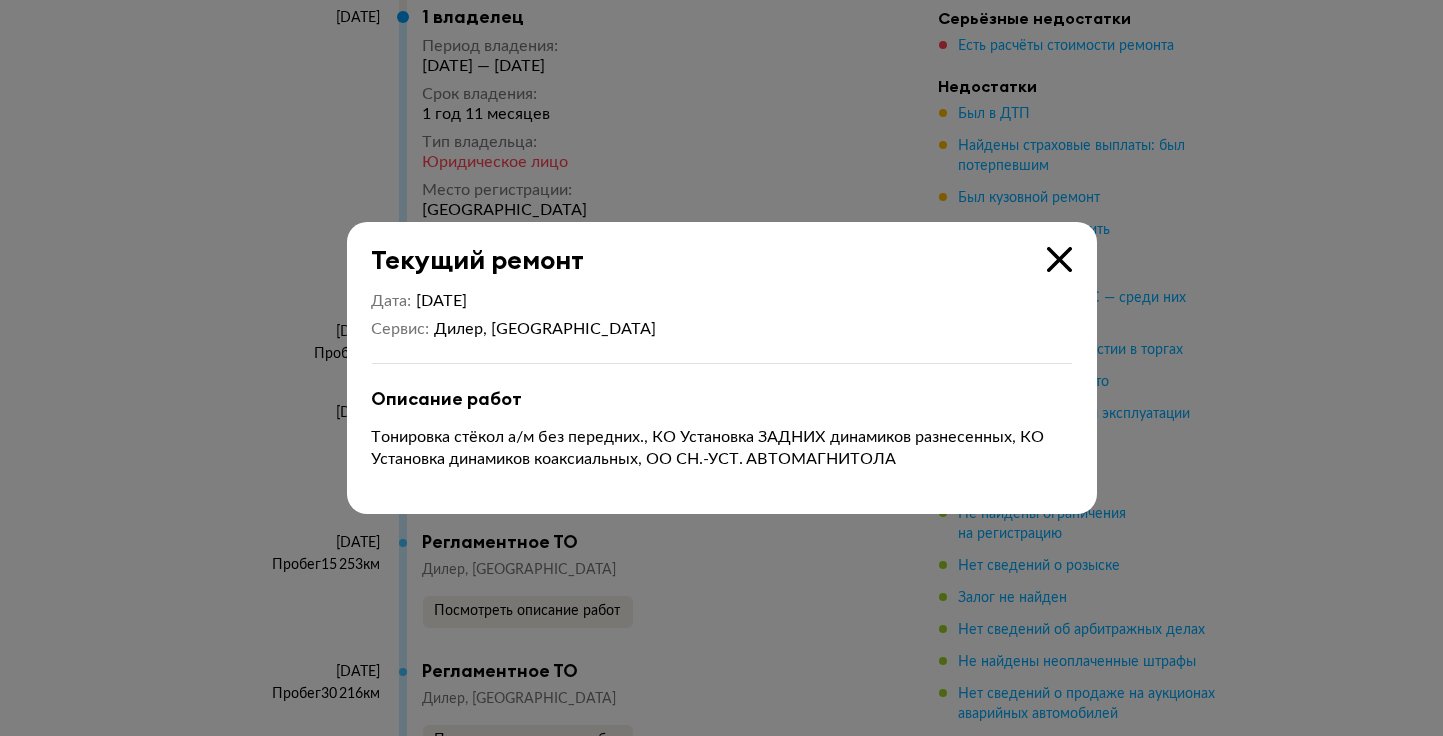 click at bounding box center (1059, 259) 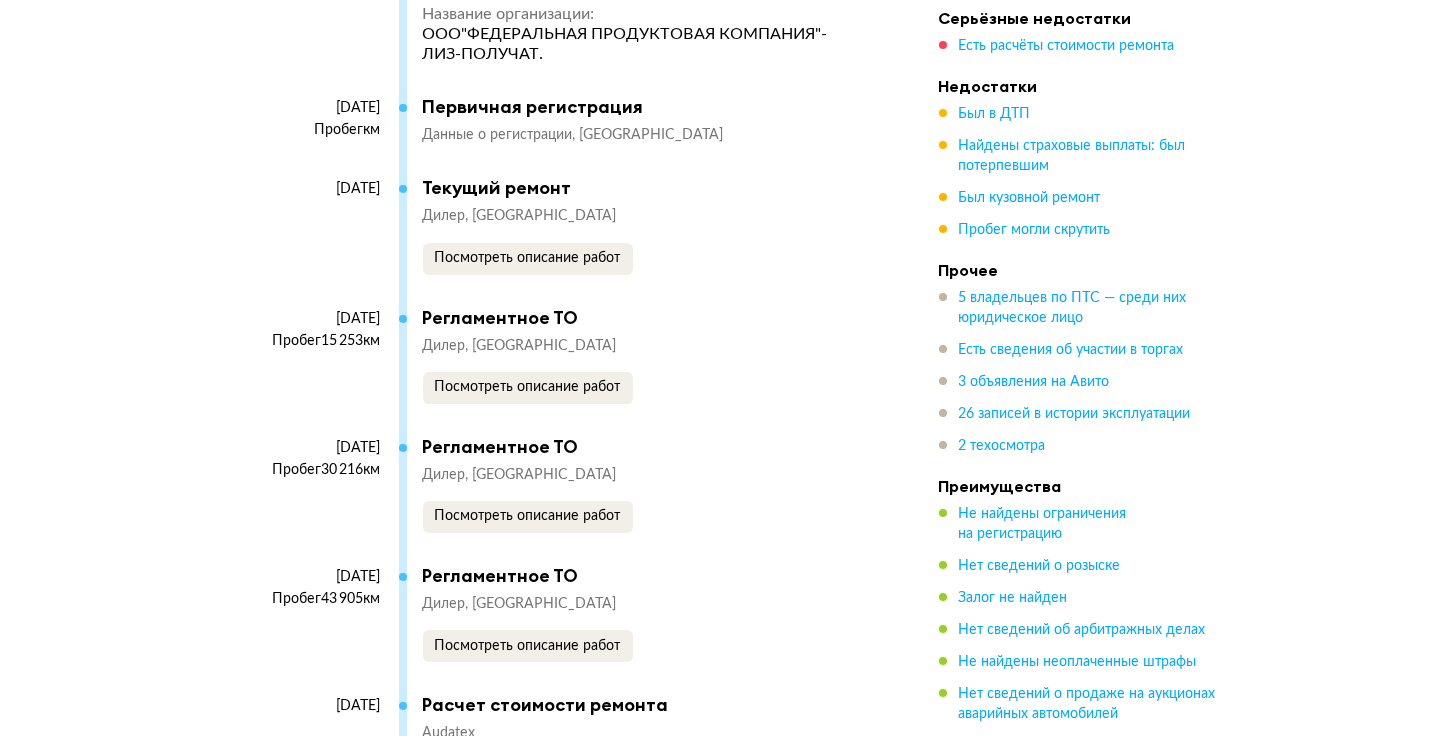 scroll, scrollTop: 8111, scrollLeft: 0, axis: vertical 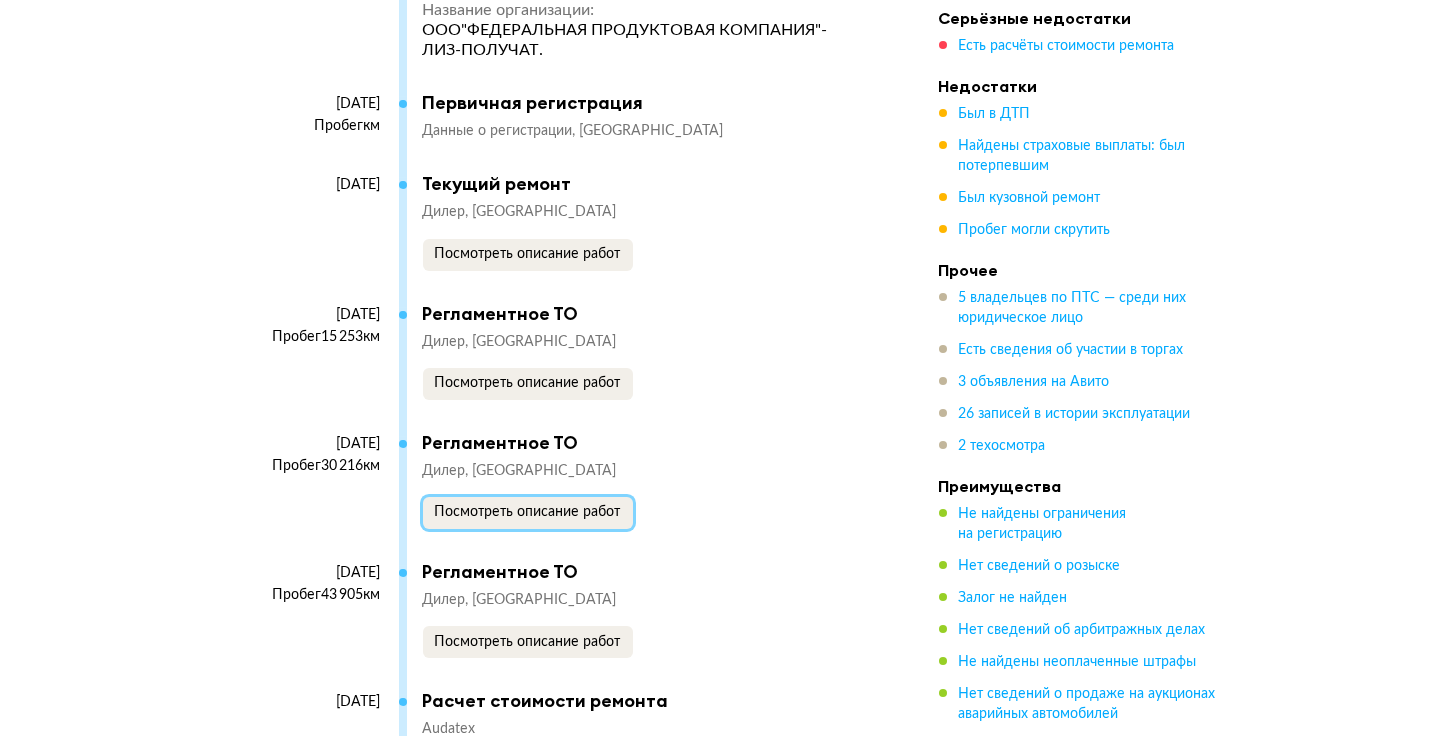 click on "Посмотреть описание работ" at bounding box center (528, 513) 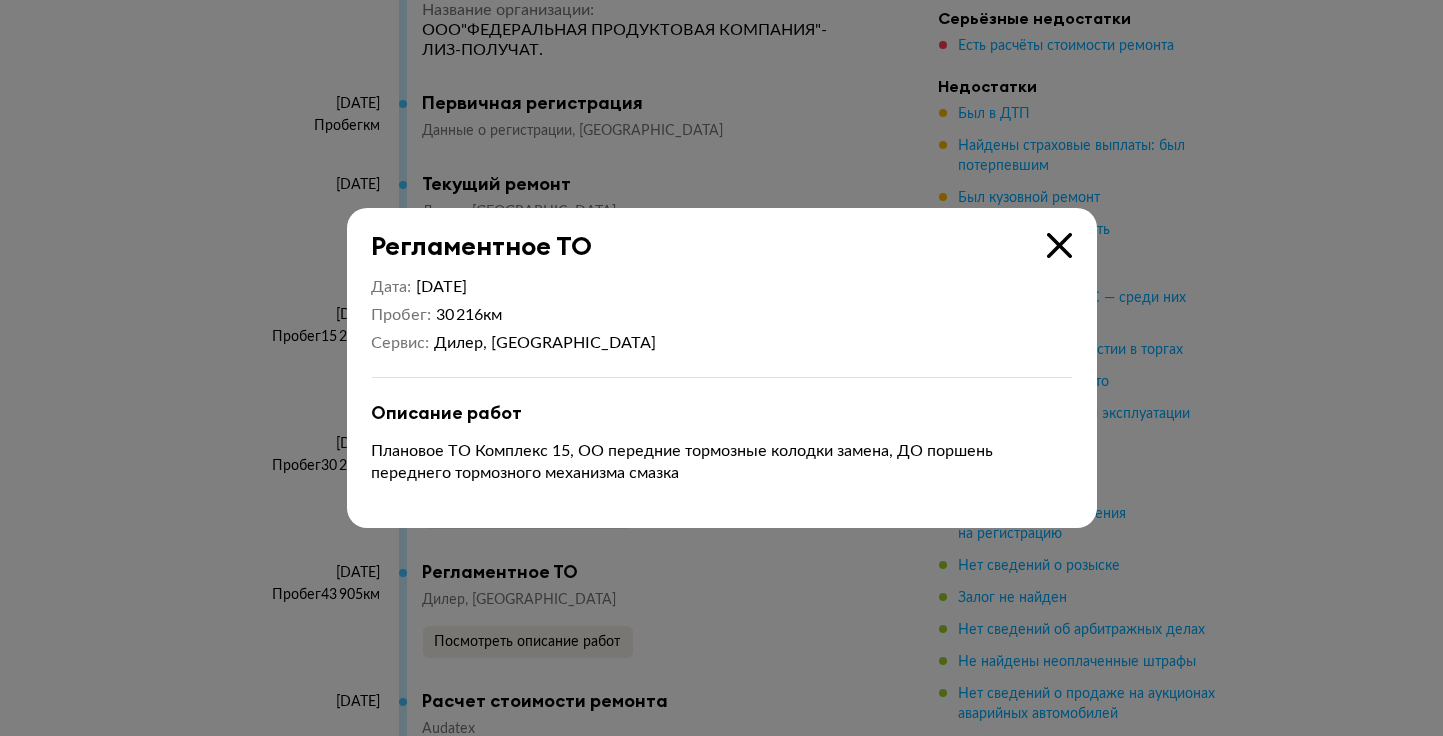 click on "Регламентное ТО Дата 14 августа 2014 Пробег 30 216  км Сервис Дилер, Санкт-Петербург Описание работ Плановое ТО Комплекс 15, OO передние тормозные колодки замена, ДО поршень переднего тормозного механизма смазка" at bounding box center (722, 368) 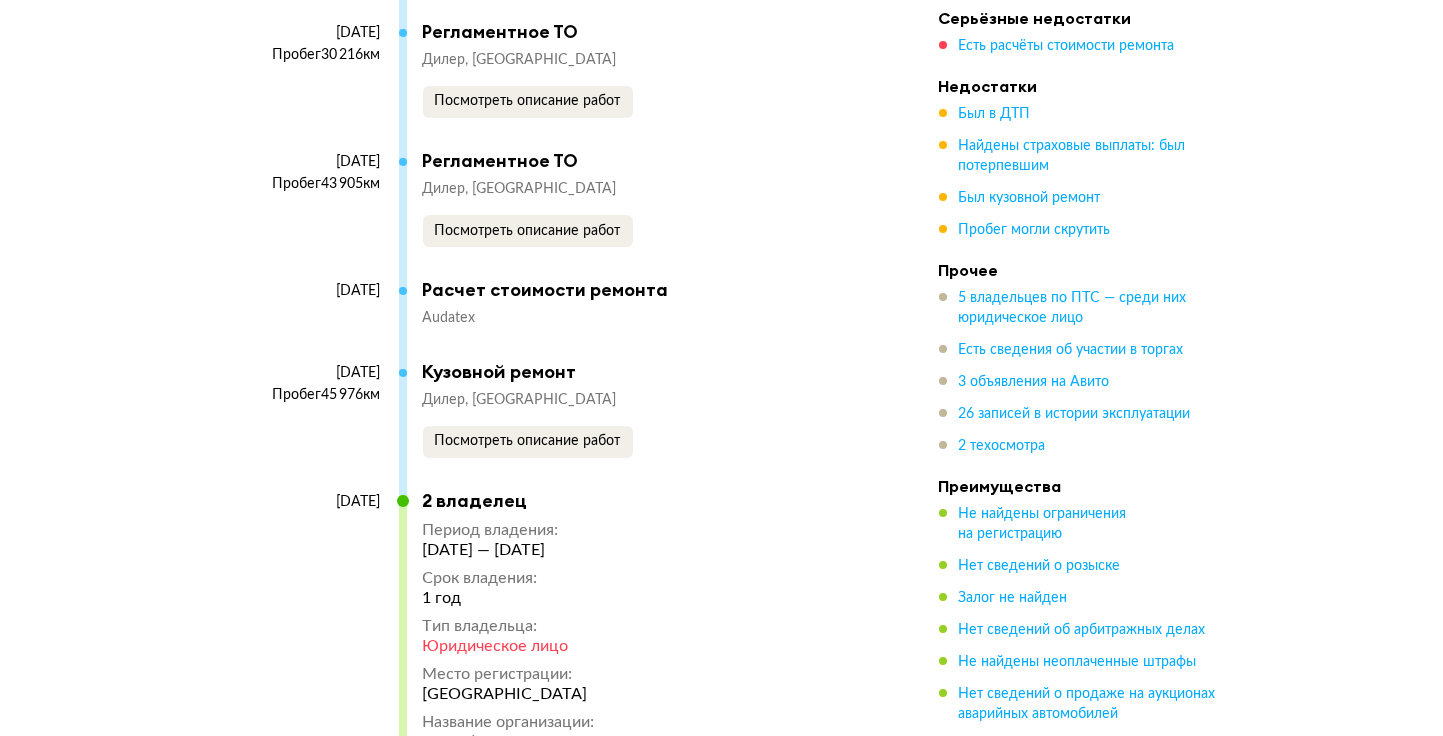 scroll, scrollTop: 8525, scrollLeft: 0, axis: vertical 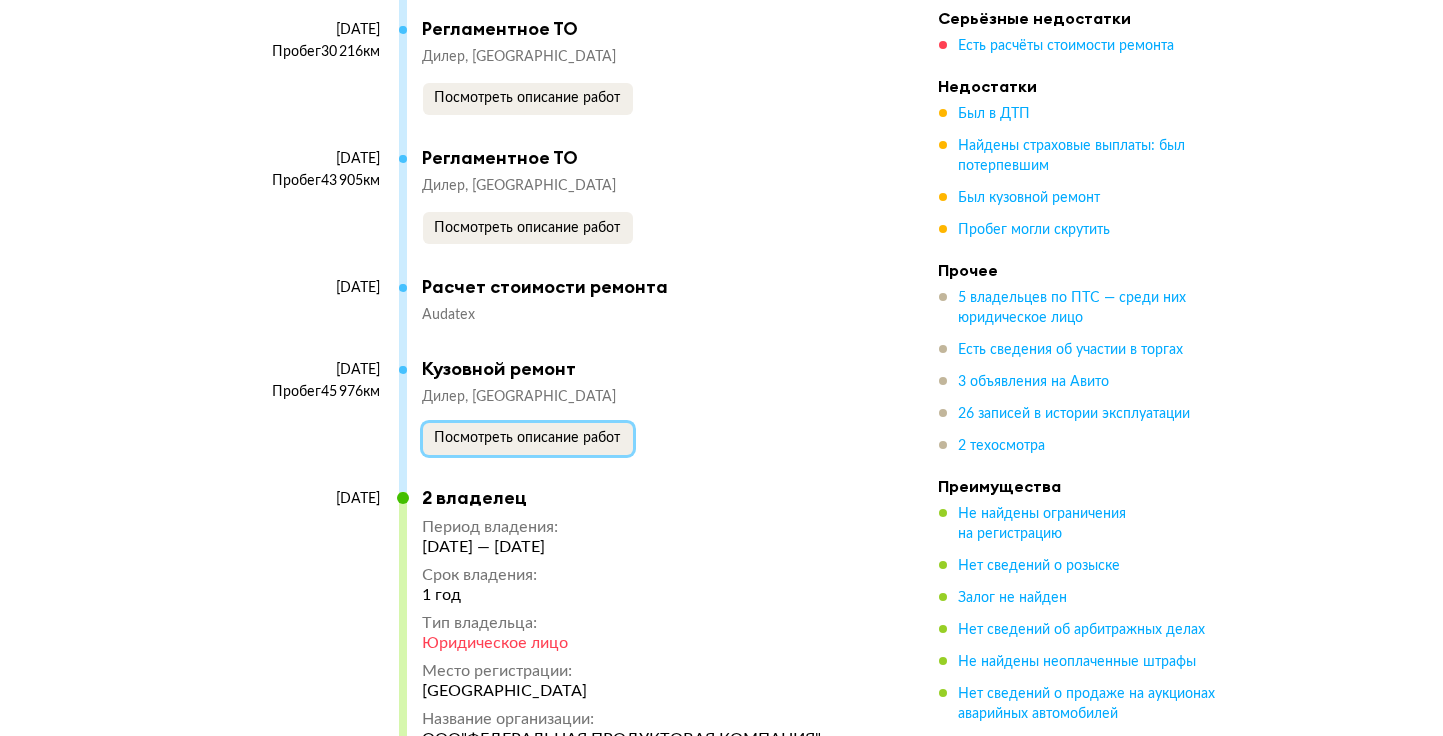 click on "Посмотреть описание работ" at bounding box center [528, 438] 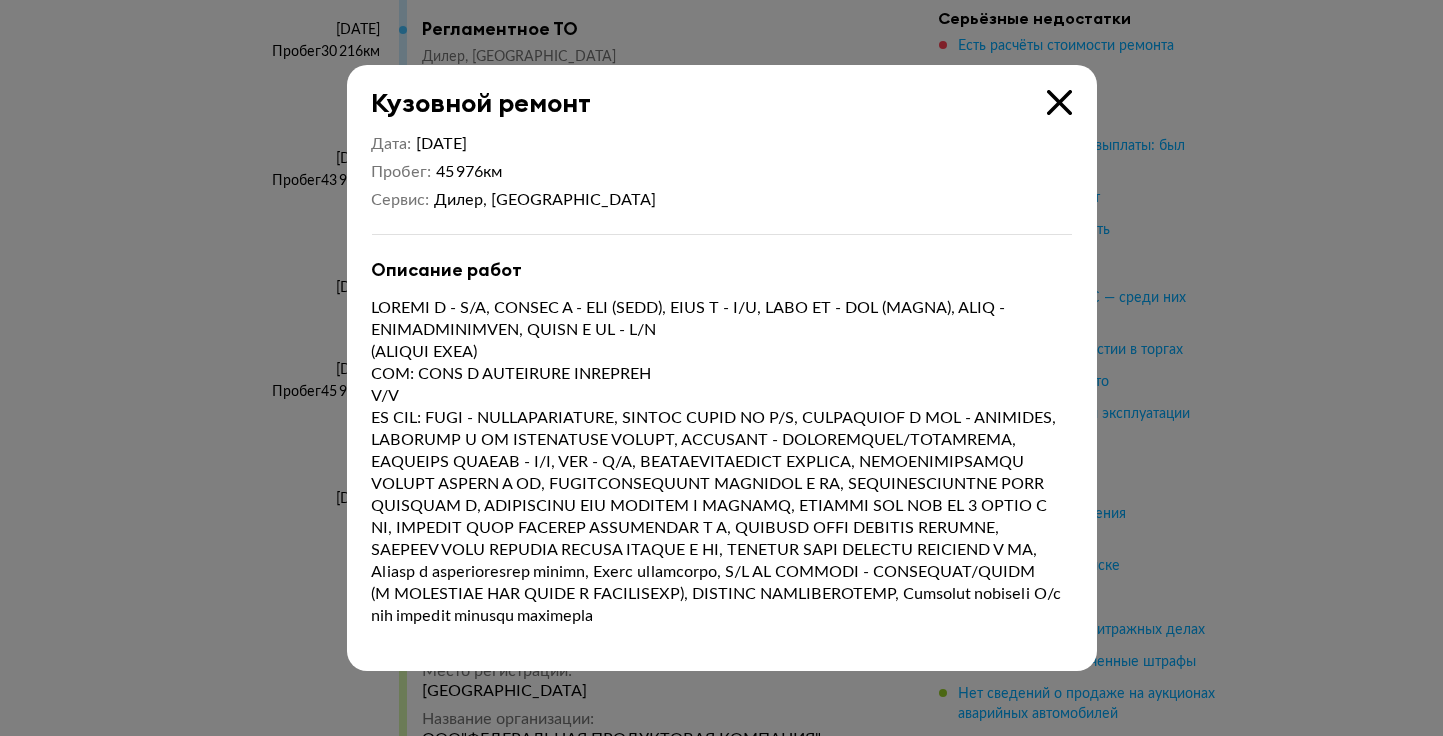 click at bounding box center [1059, 102] 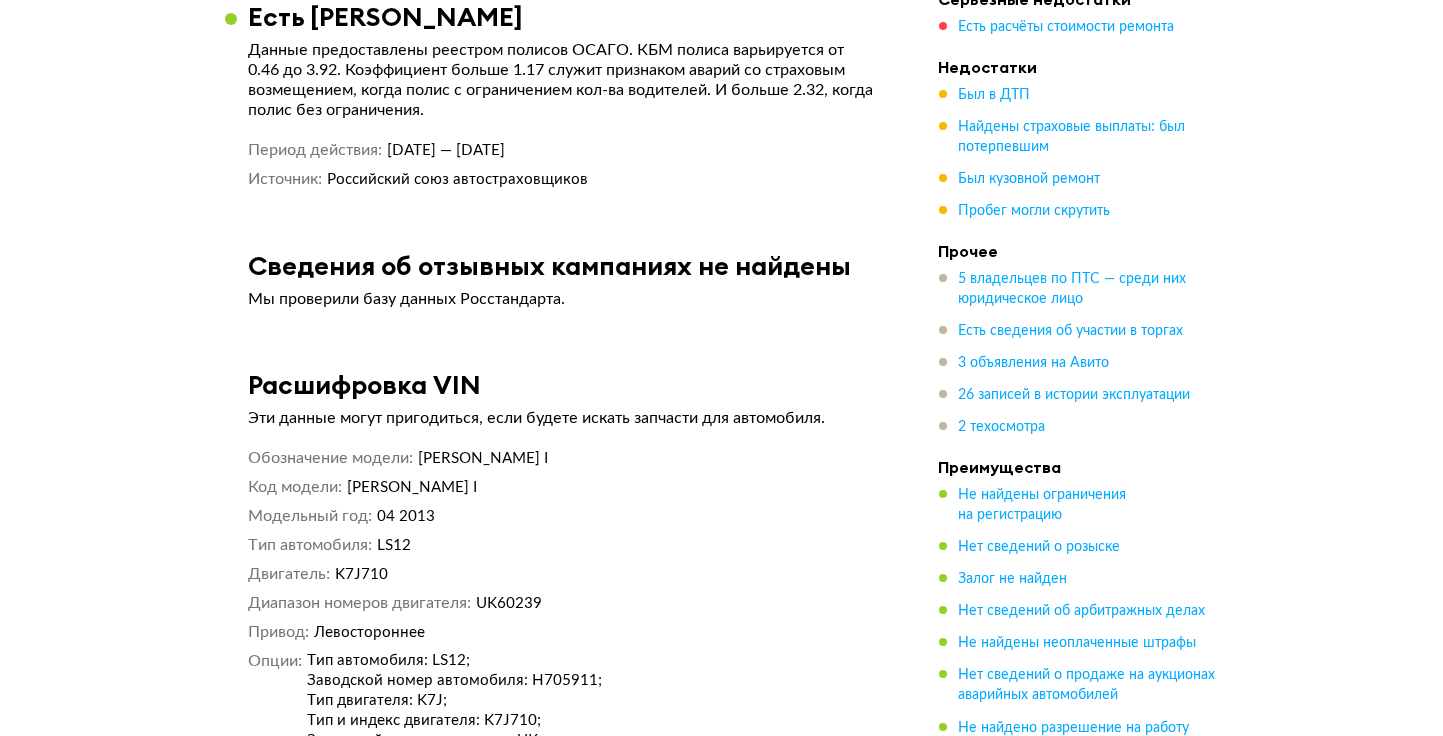 scroll, scrollTop: 13103, scrollLeft: 0, axis: vertical 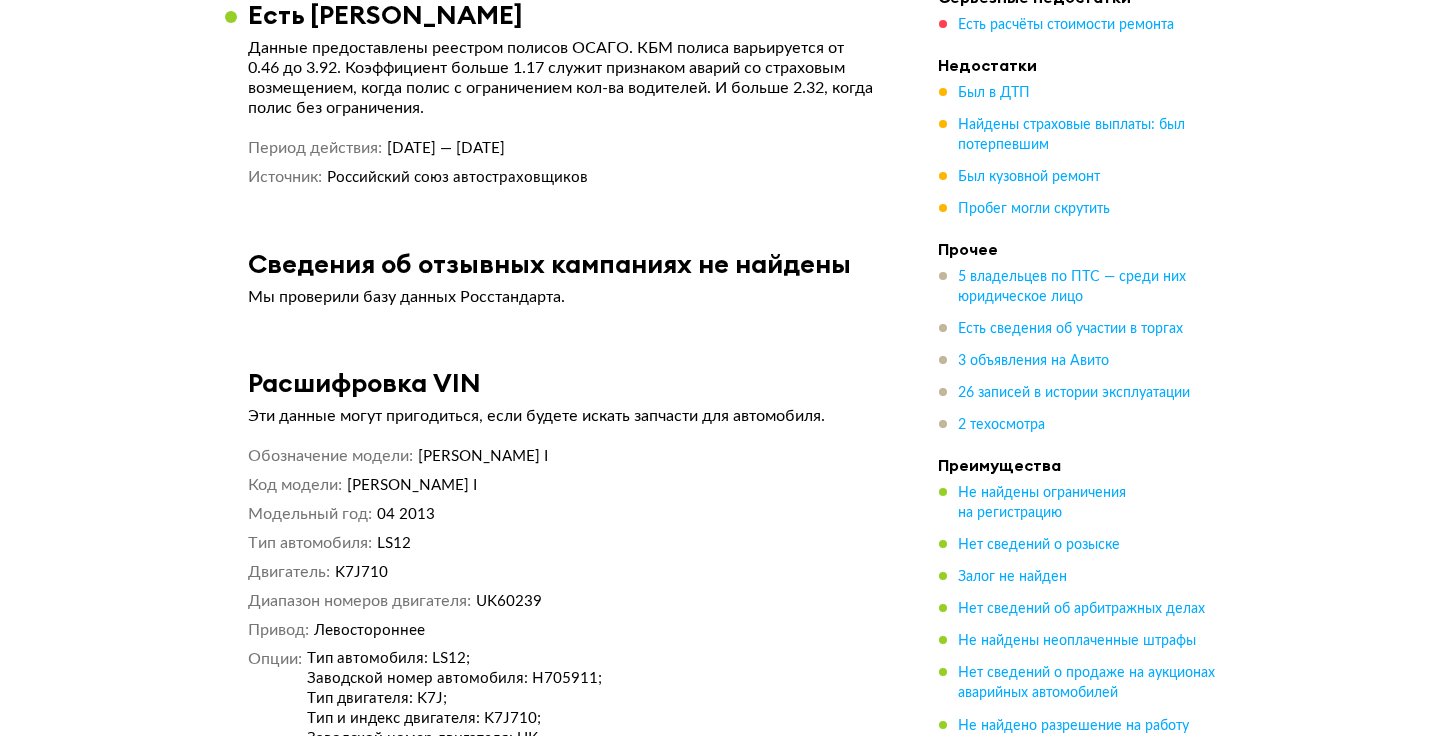 click on "Читать дальше" at bounding box center [360, 767] 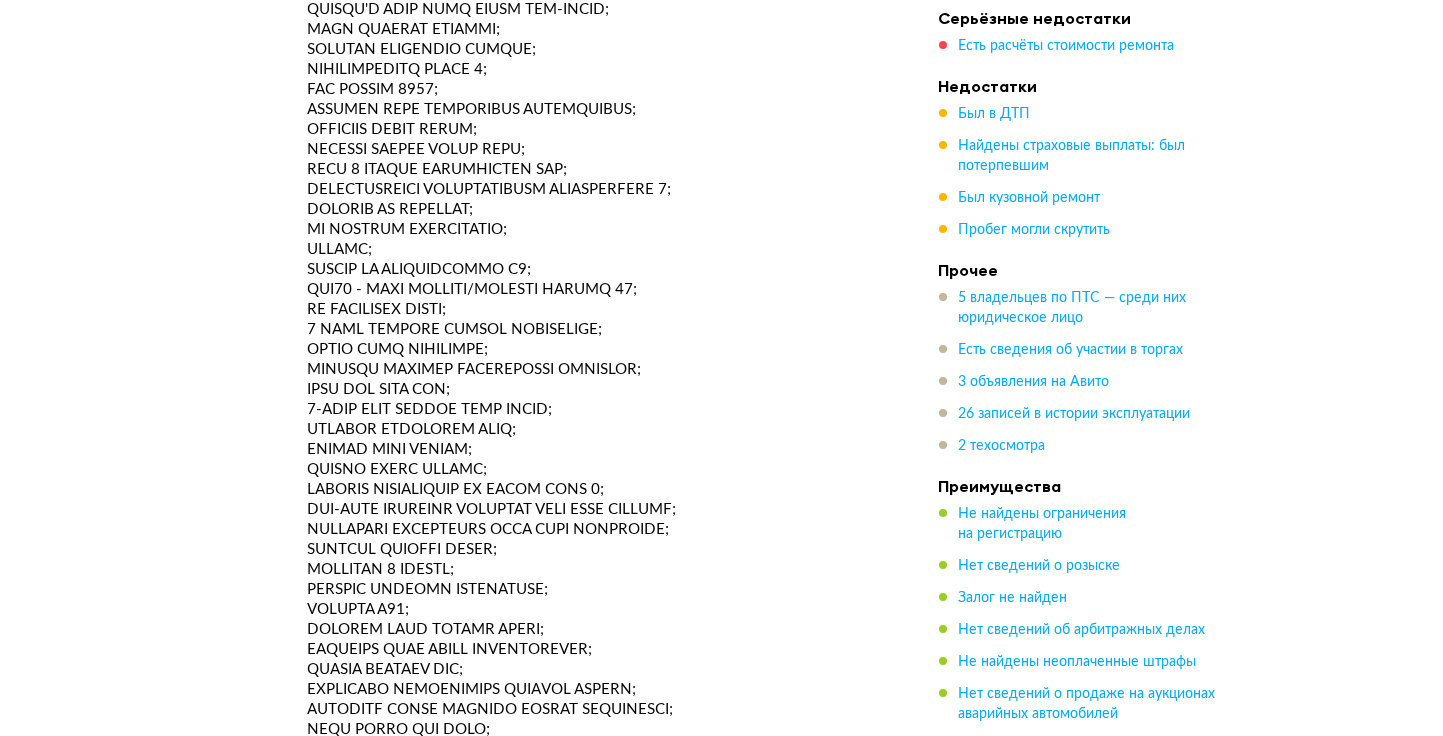 scroll, scrollTop: 15581, scrollLeft: 0, axis: vertical 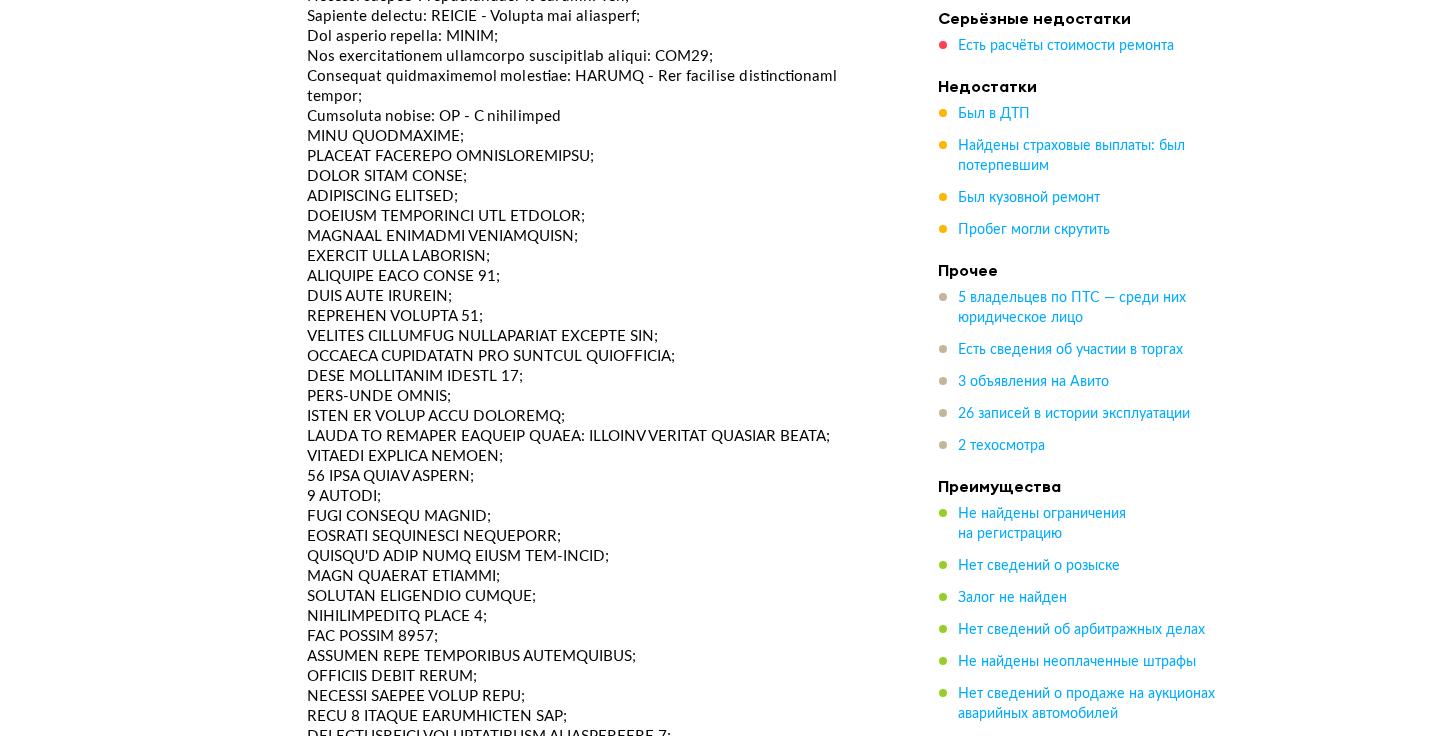 click on "Есть расчёты стоимости ремонта" at bounding box center (1067, 46) 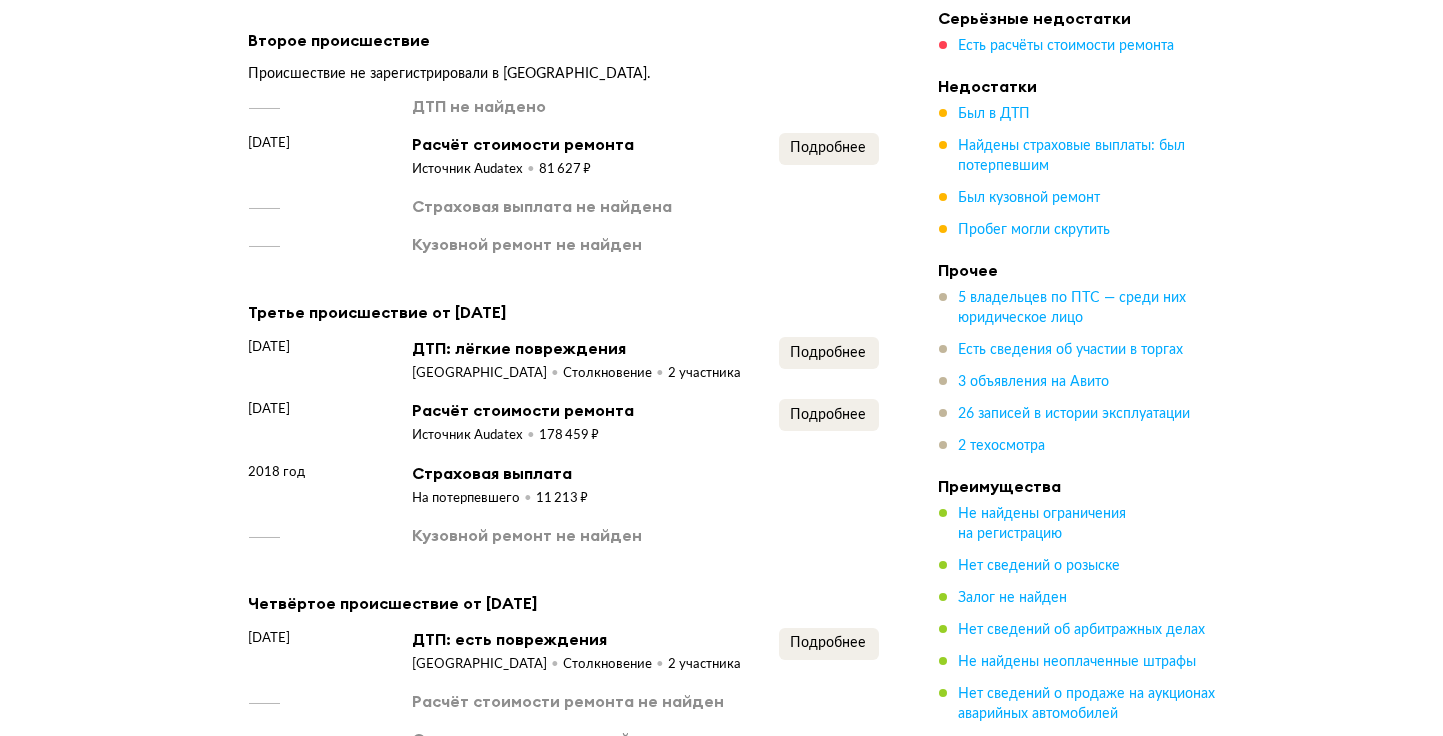 scroll, scrollTop: 3983, scrollLeft: 0, axis: vertical 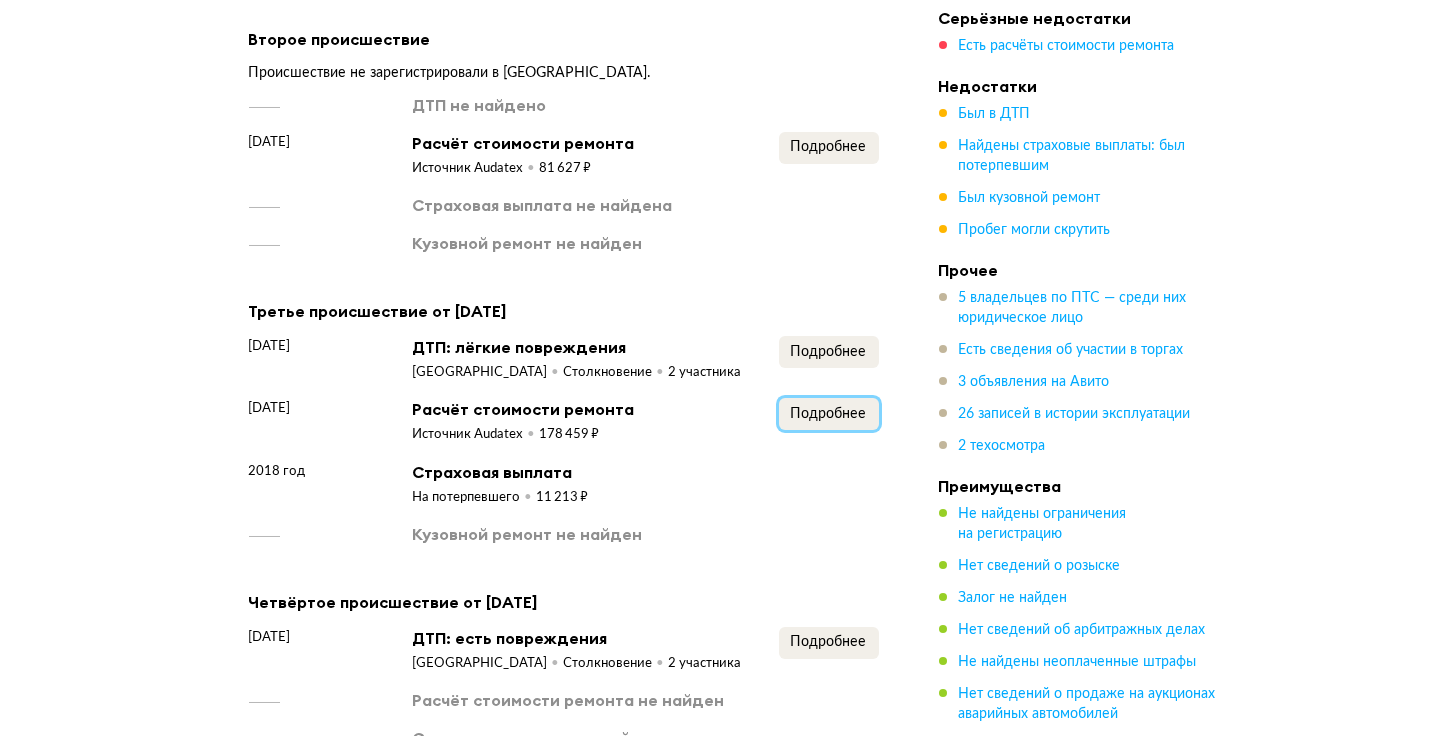 click on "Подробнее" at bounding box center (829, 414) 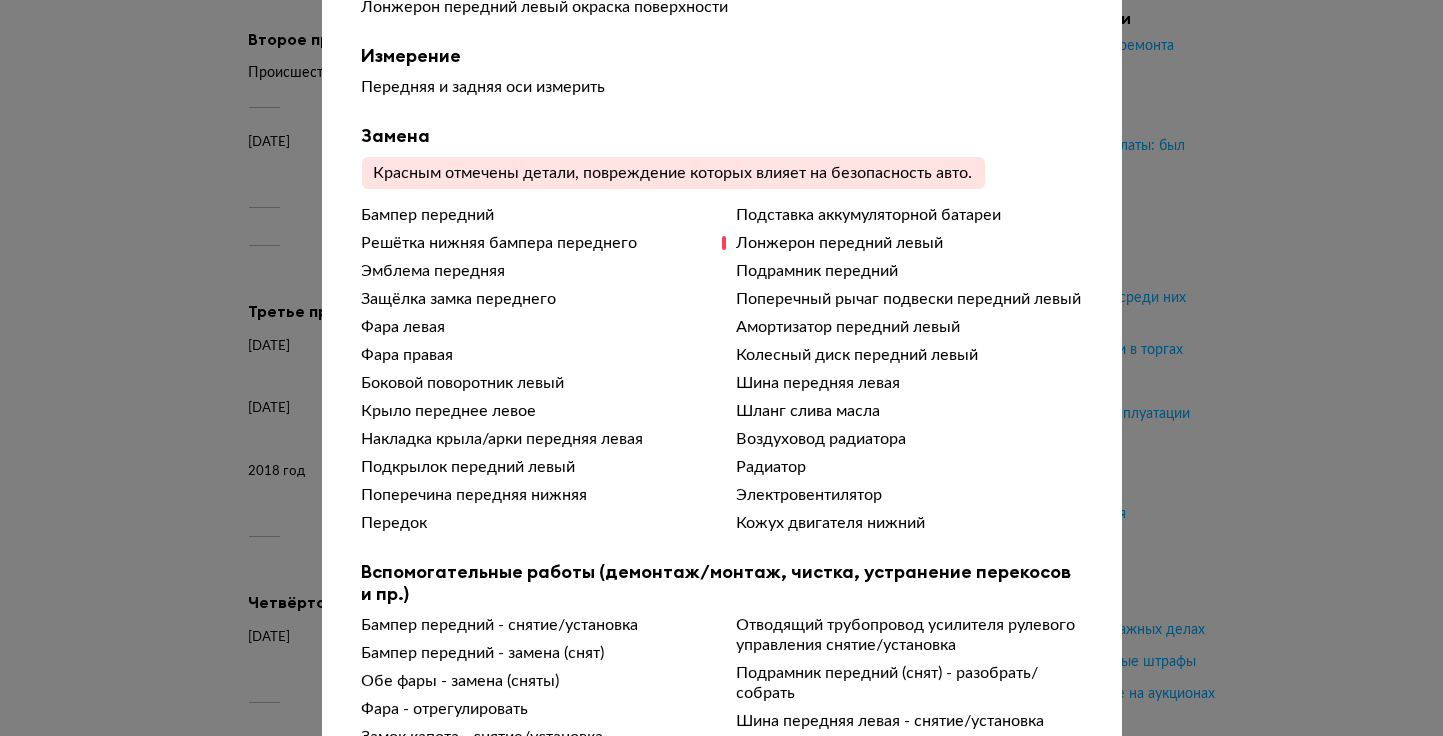 scroll, scrollTop: 446, scrollLeft: 0, axis: vertical 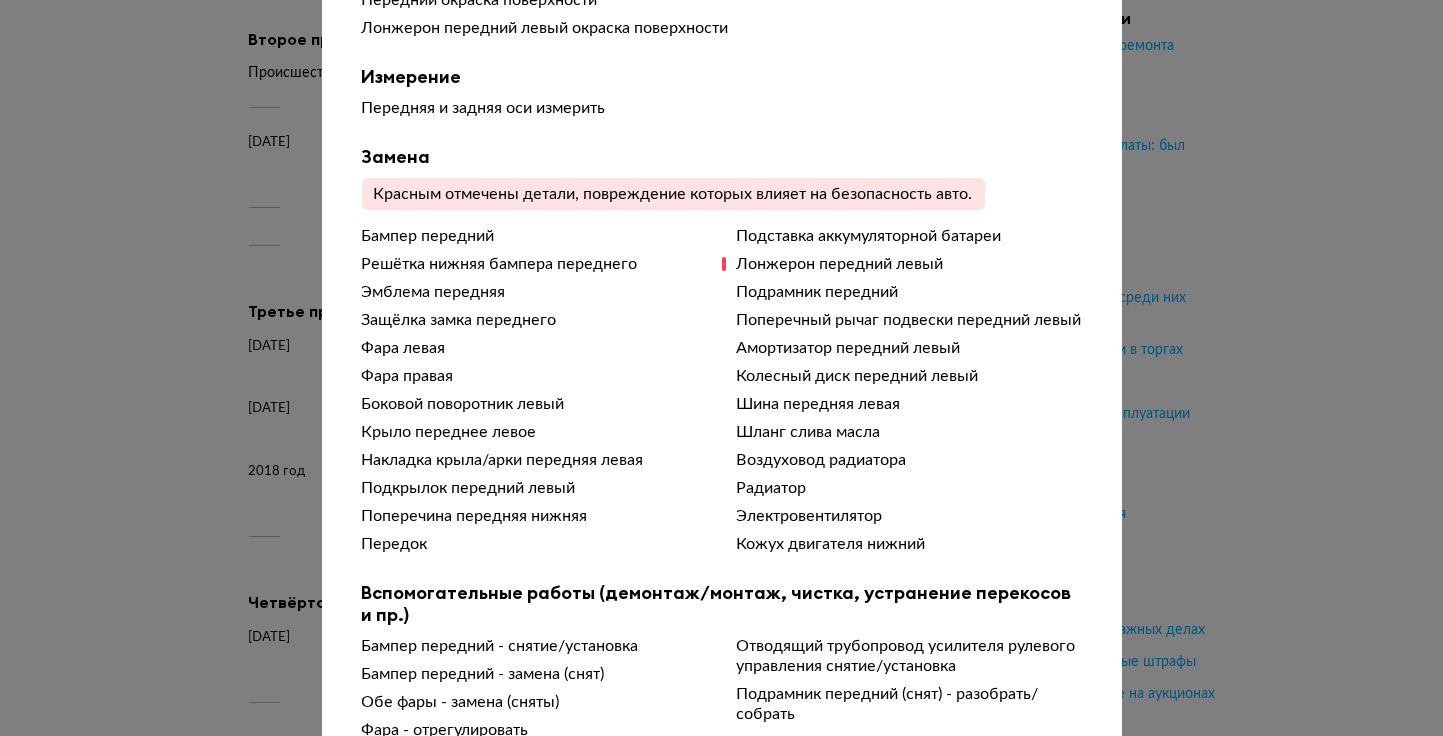 click on "Красным отмечены детали, повреждение которых влияет на безопасность авто." at bounding box center (673, 194) 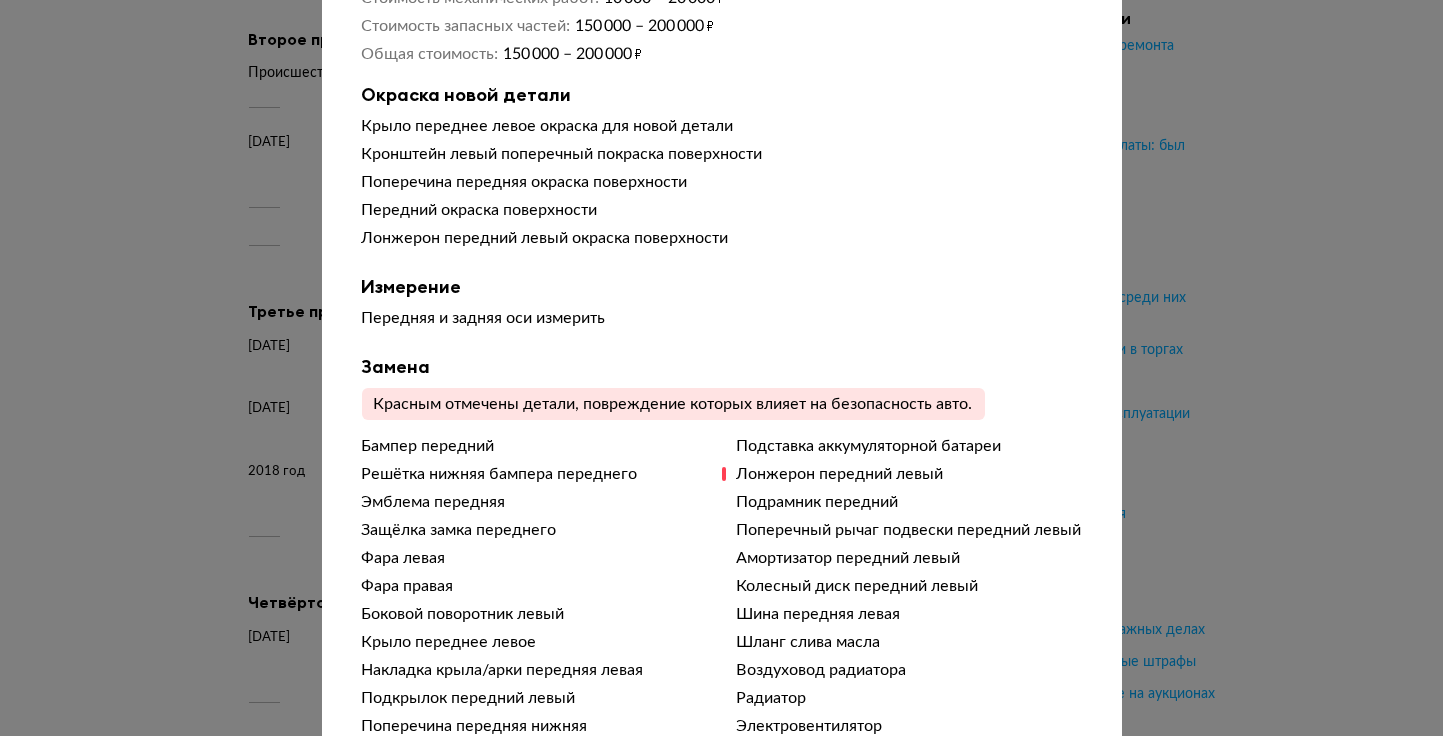 scroll, scrollTop: 0, scrollLeft: 0, axis: both 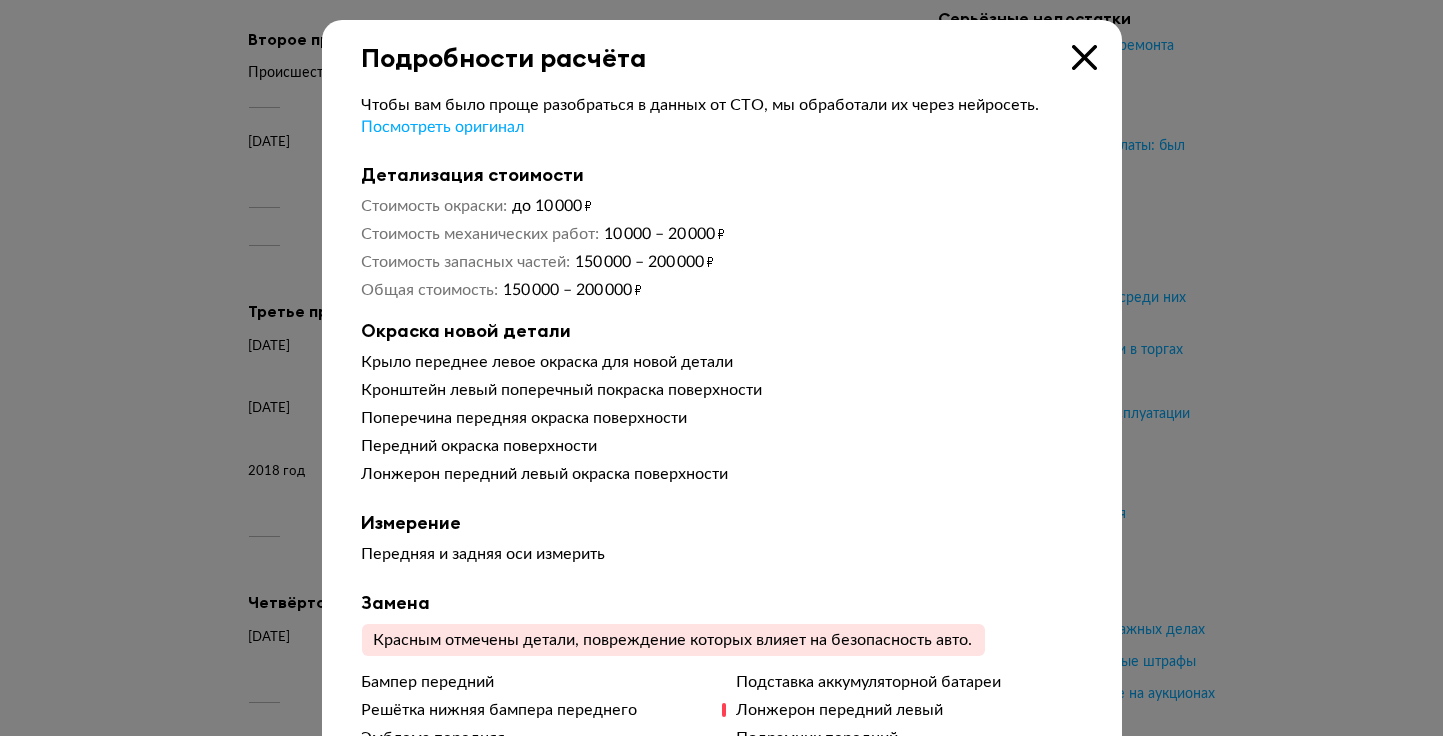 click on "Посмотреть оригинал" at bounding box center [443, 127] 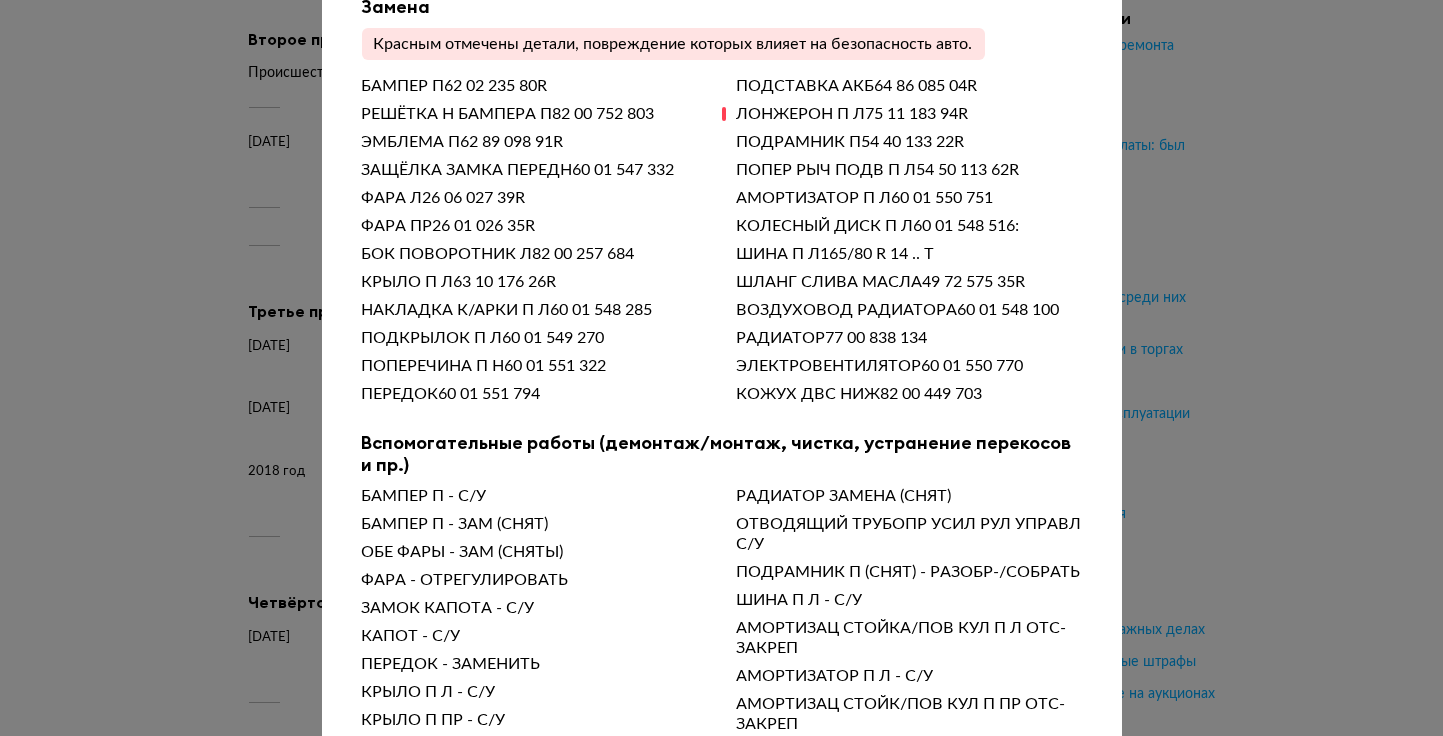scroll, scrollTop: 661, scrollLeft: 0, axis: vertical 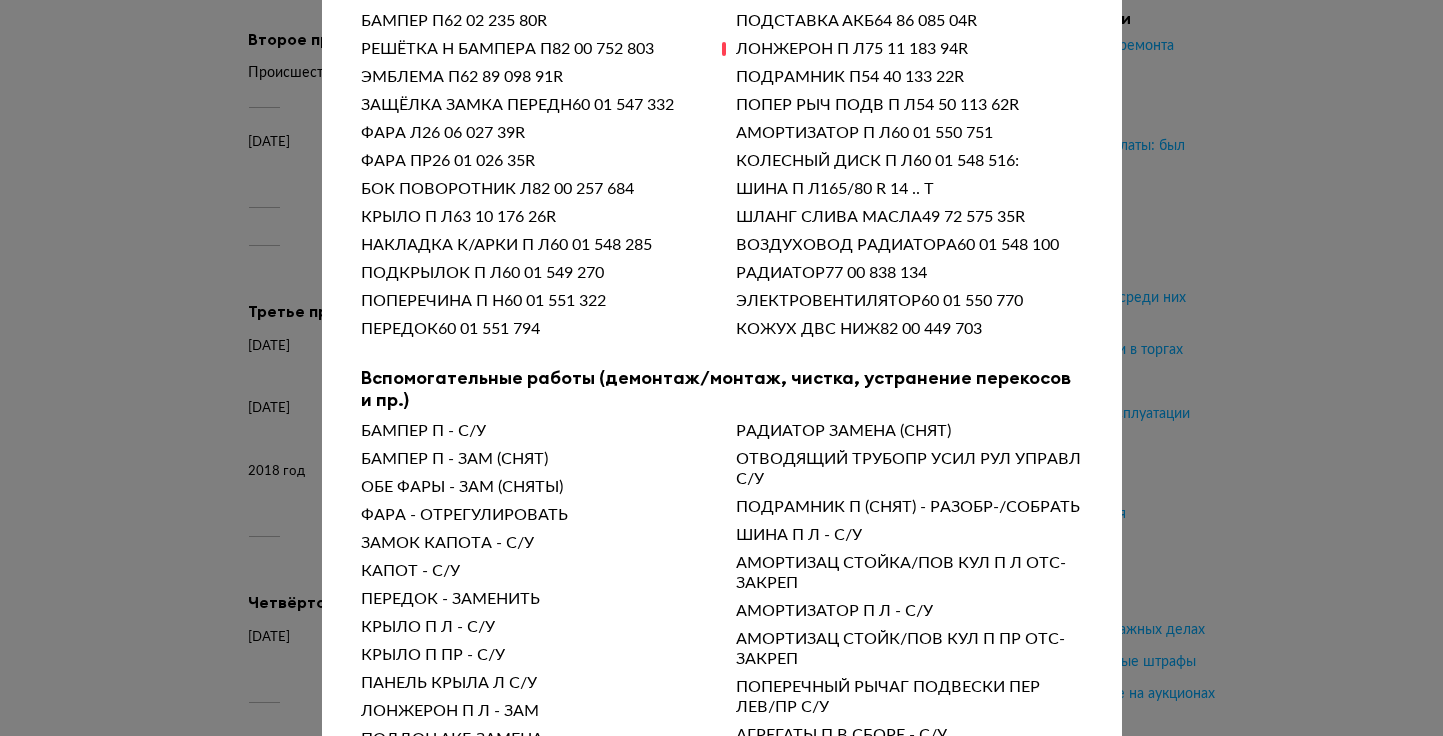 click on "Подробности расчёта Если сложно разобраться в данных от СТО, переключитесь на версию от нейросети. Посмотреть расшифрованную версию Детализация стоимости Стоимость окраски до 10 000 ₽ Стоимость механических работ 10 000 – 20 000 ₽ Стоимость запасных частей 150 000 – 200 000 ₽ Общая стоимость 150 000 – 200 000 ₽ Окраска новой детали КРЫЛО П ЛОКР ДЛЯ НОВ.ДЕТ.ЭТ I КРОНШТ Л ПОПЕРЕЧ ПОКРАС. ПОВЕРХН. ЭТ I ПОПЕРЕЧИНА П НОКРАС. ПОВЕРХН. ЭТ I ПЕРЕДОКОКРАС. ПОВЕРХН. ЭТ I ЛОНЖЕРОН П ЛОКРАС. ПОВЕРХН. ЭТ I Измерение ПЕРЕДН И ЗАДН ОСИ ИЗМЕРИТЬ Замена БАМПЕР П62 02 235 80R БАМПЕР П - С/У" at bounding box center [721, 368] 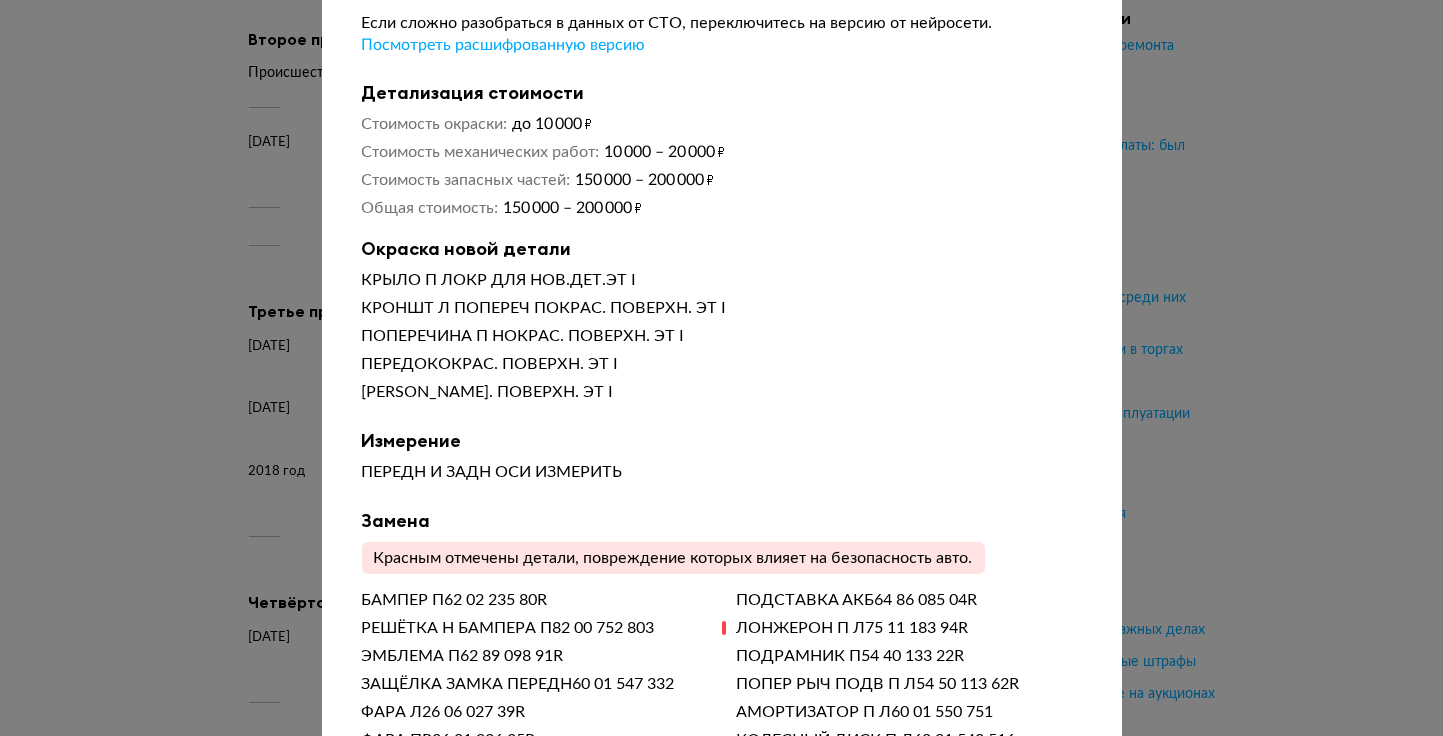 scroll, scrollTop: 0, scrollLeft: 0, axis: both 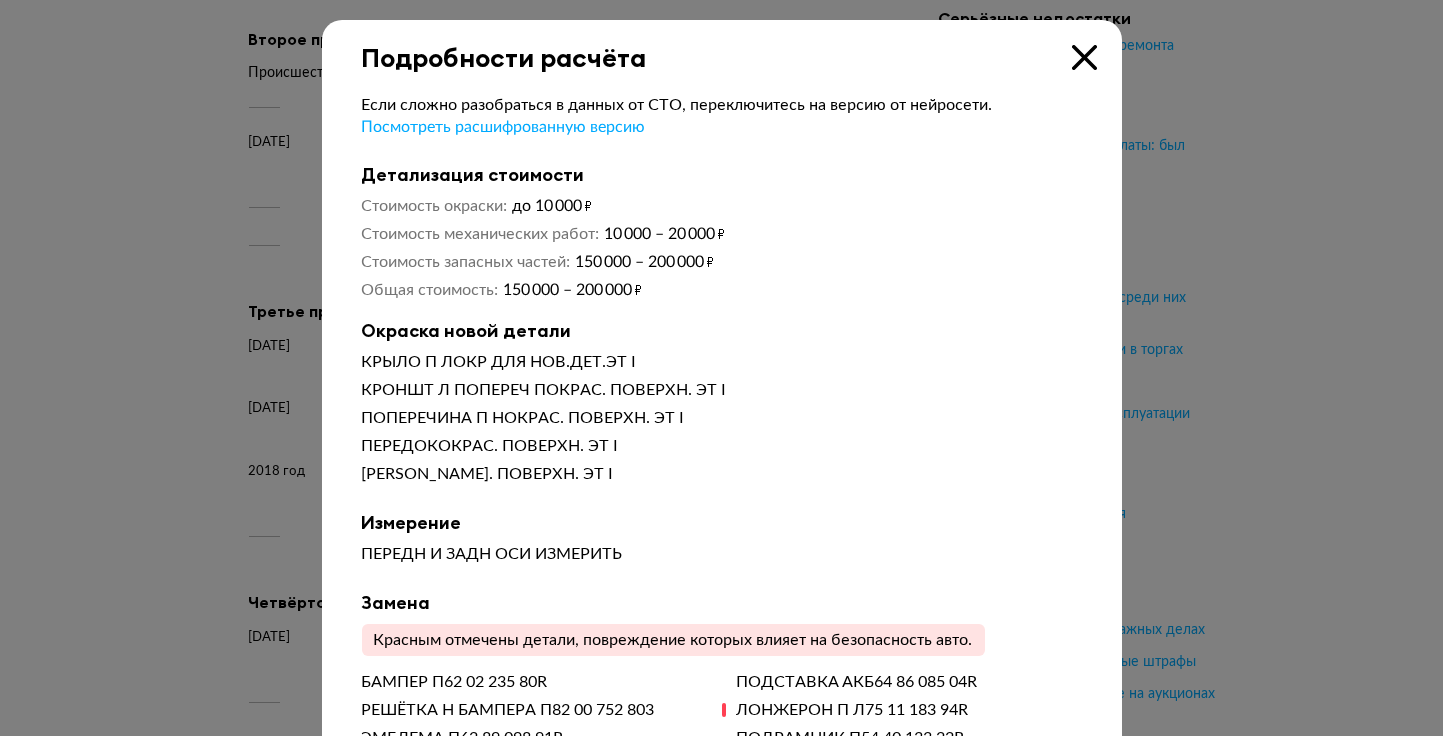 click on "Подробности расчёта" at bounding box center (722, 46) 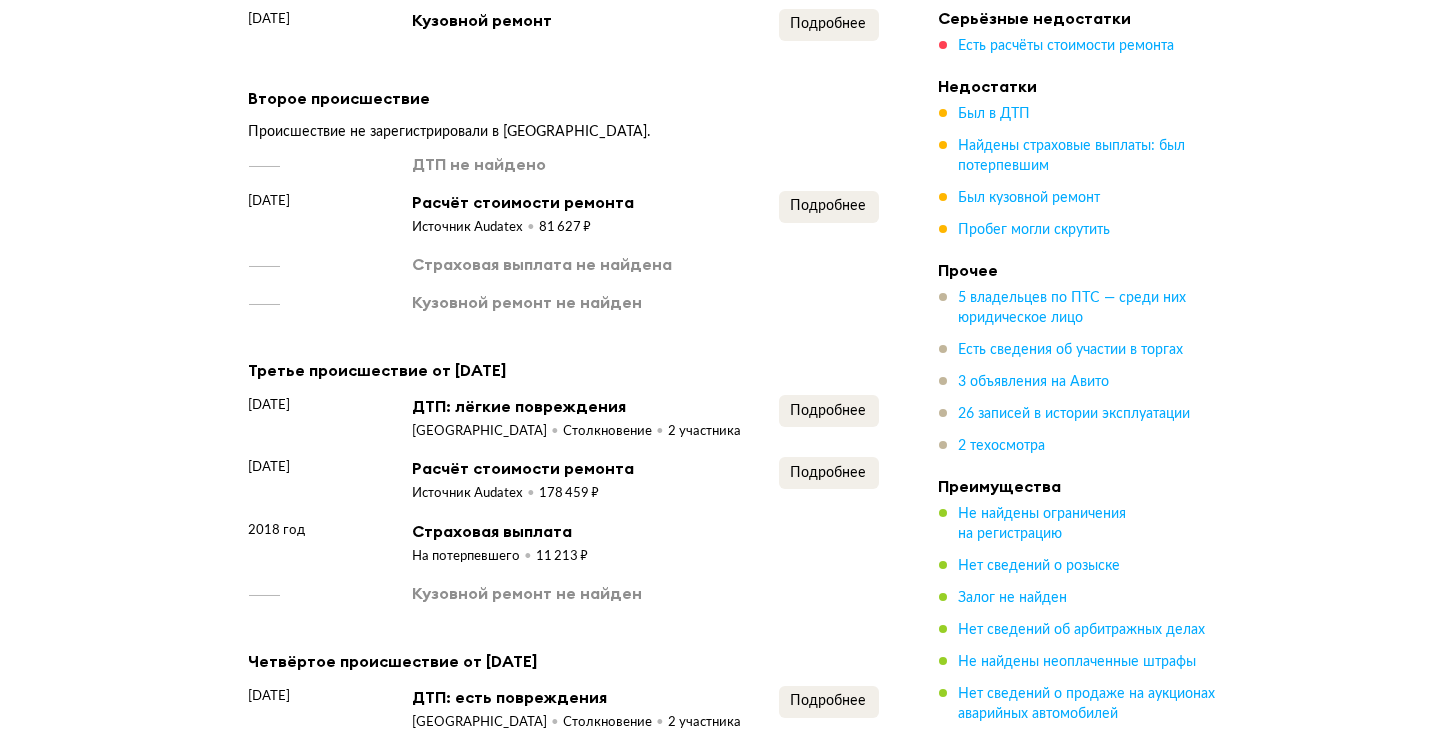 scroll, scrollTop: 3929, scrollLeft: 0, axis: vertical 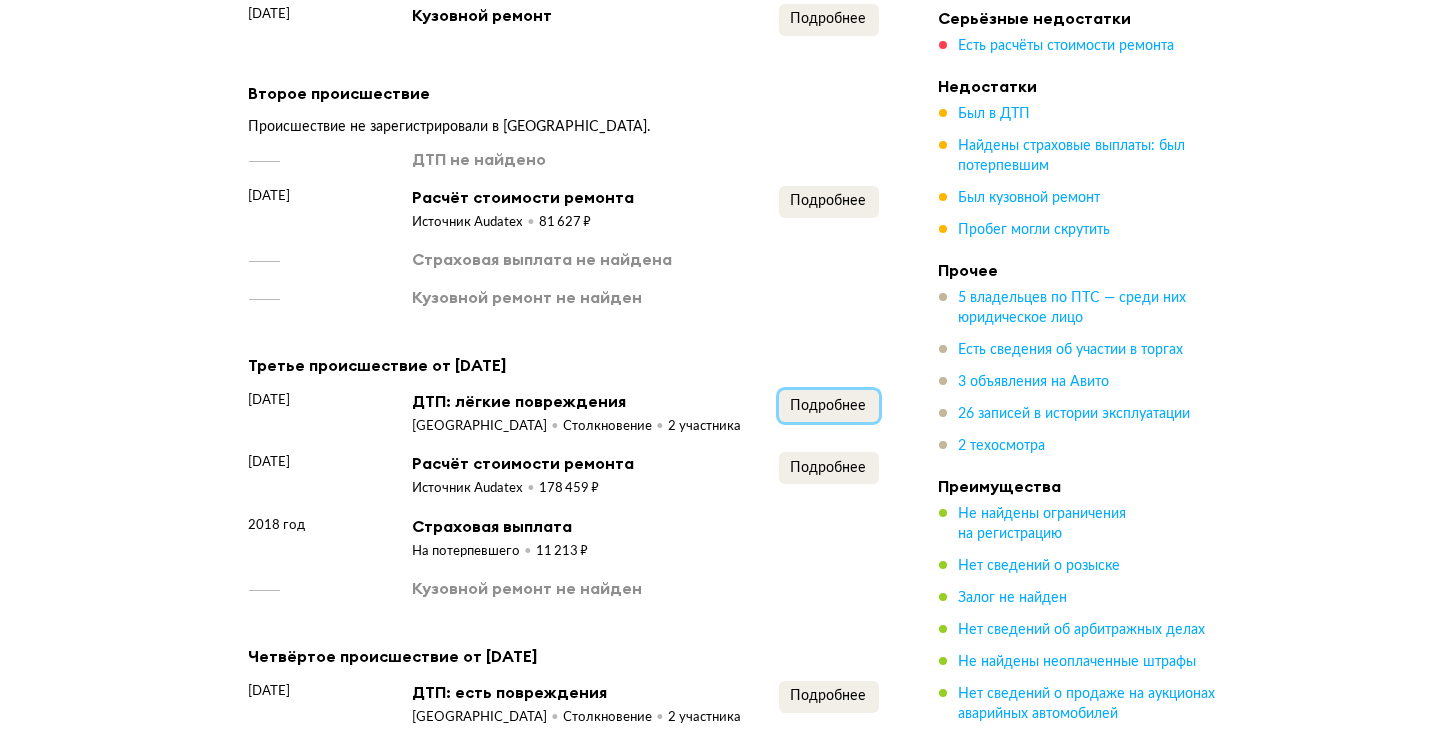 click on "Подробнее" at bounding box center [829, 406] 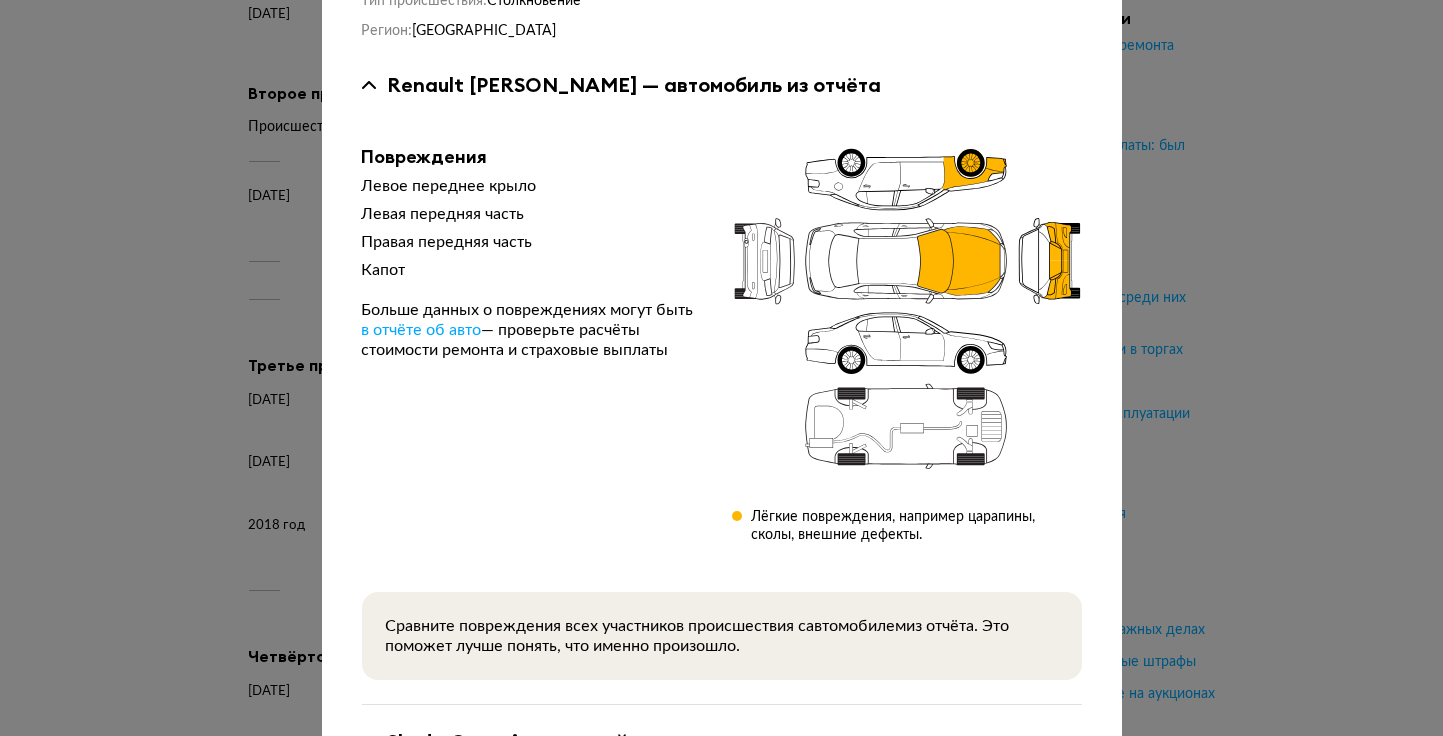 scroll, scrollTop: 0, scrollLeft: 0, axis: both 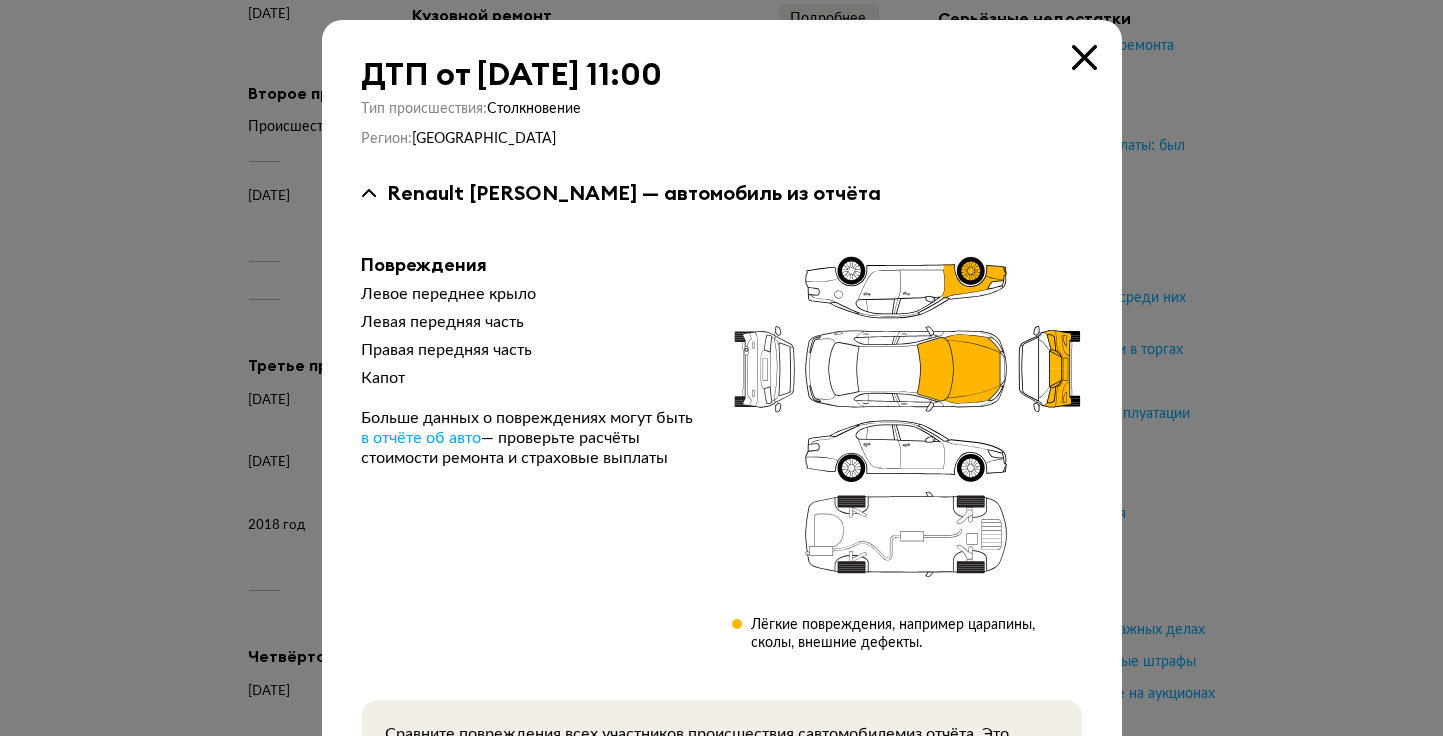 click at bounding box center [1084, 57] 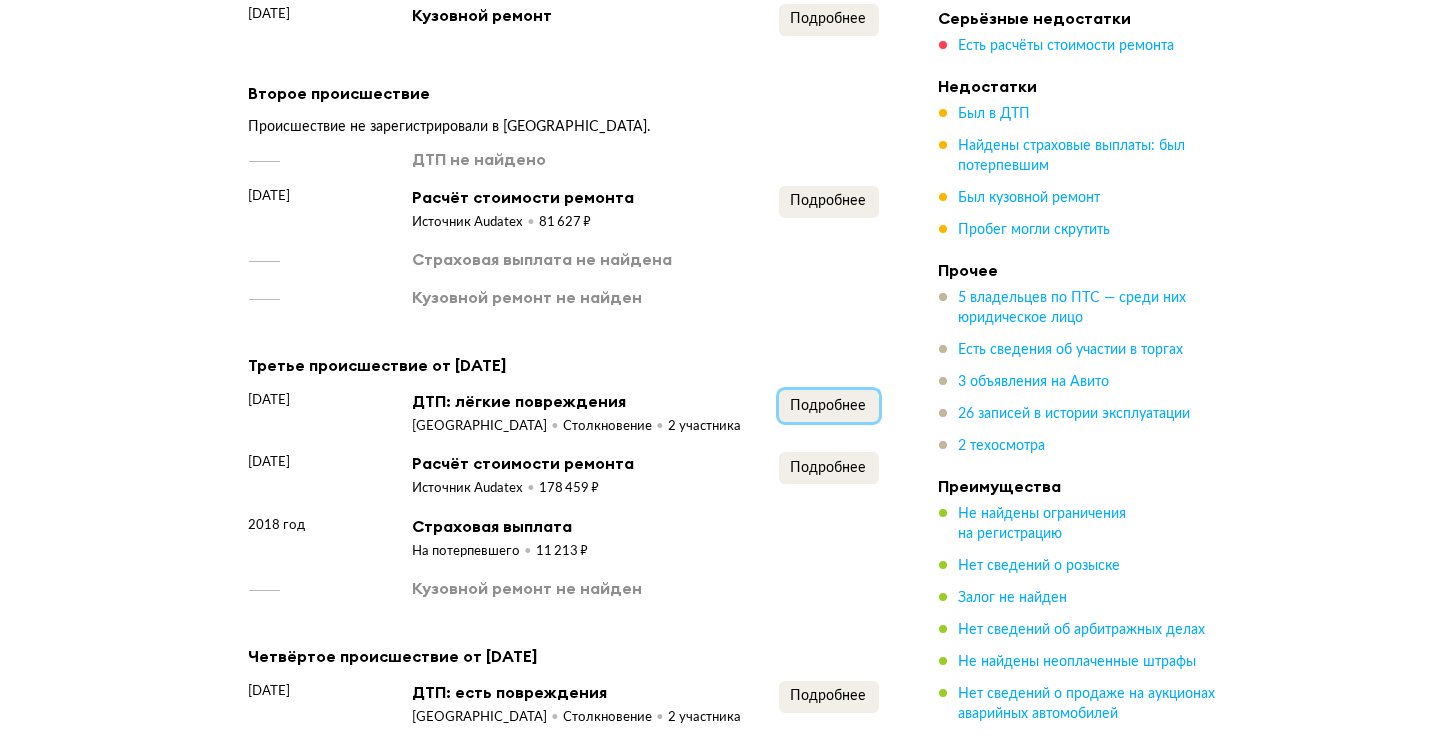 click on "Подробнее" at bounding box center [829, 406] 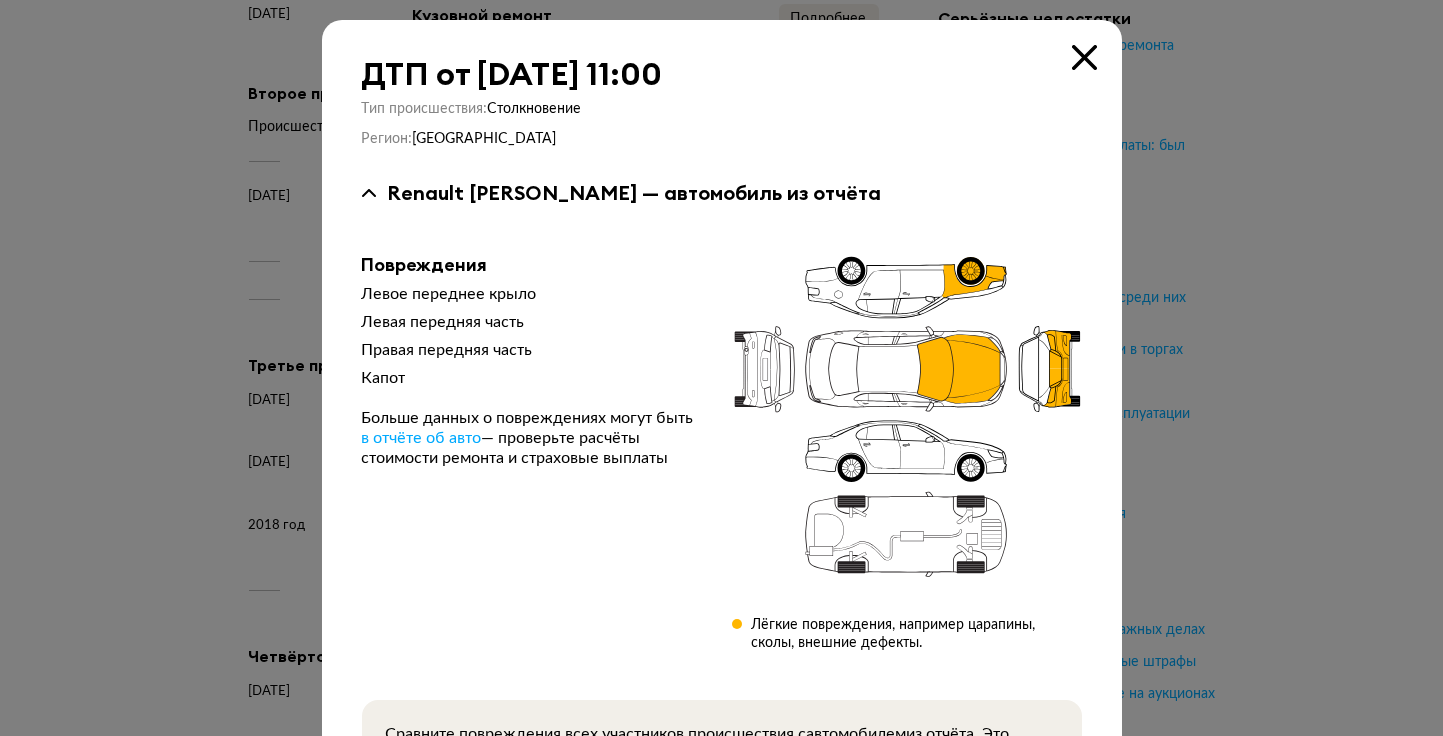 click at bounding box center (1084, 57) 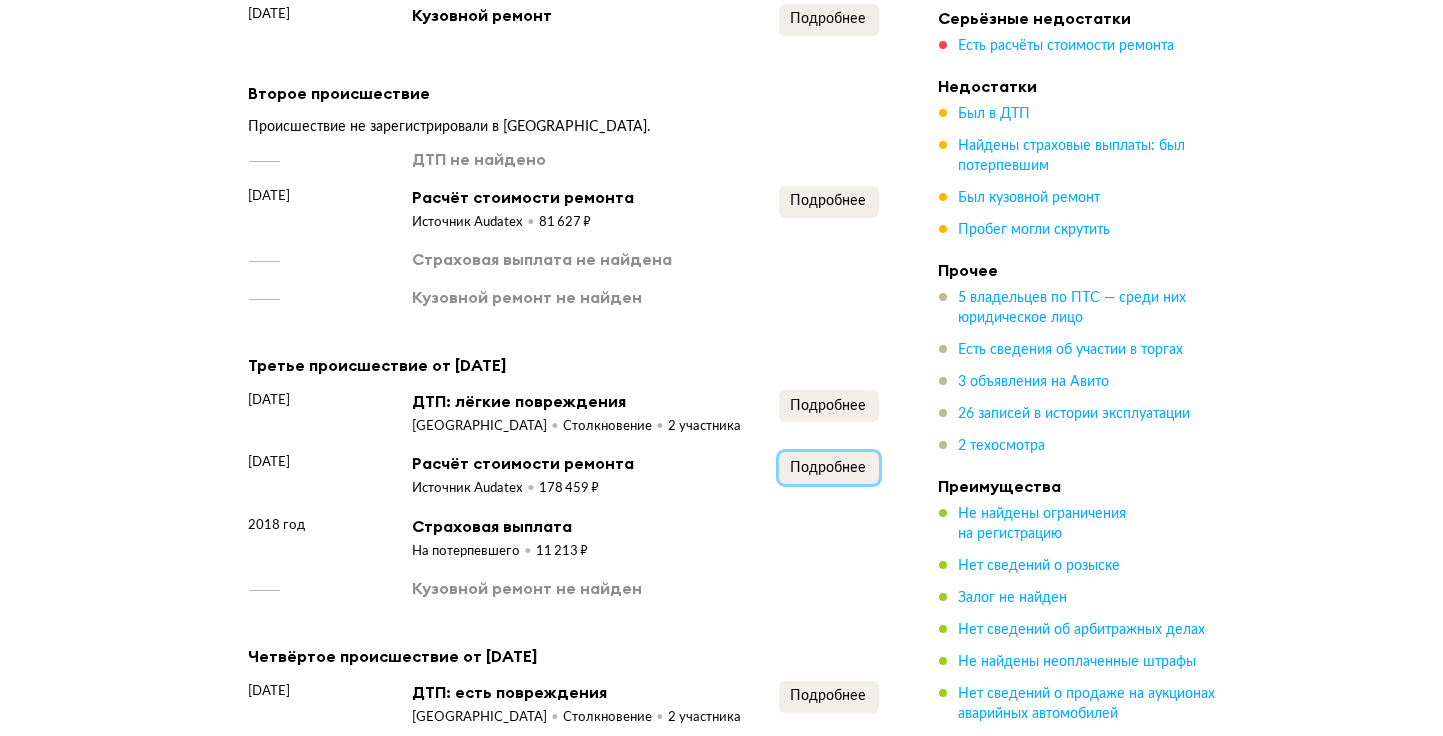 click on "Подробнее" at bounding box center (829, 468) 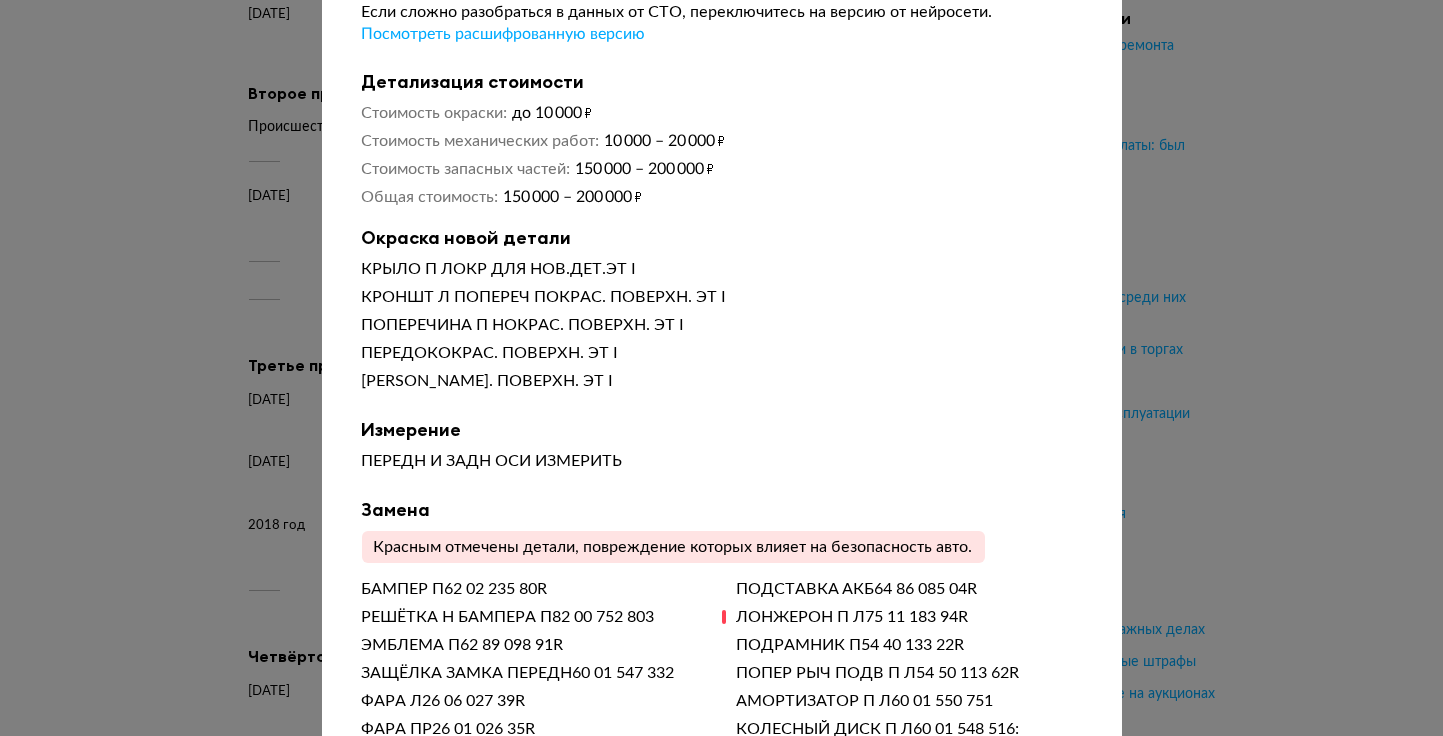 scroll, scrollTop: 0, scrollLeft: 0, axis: both 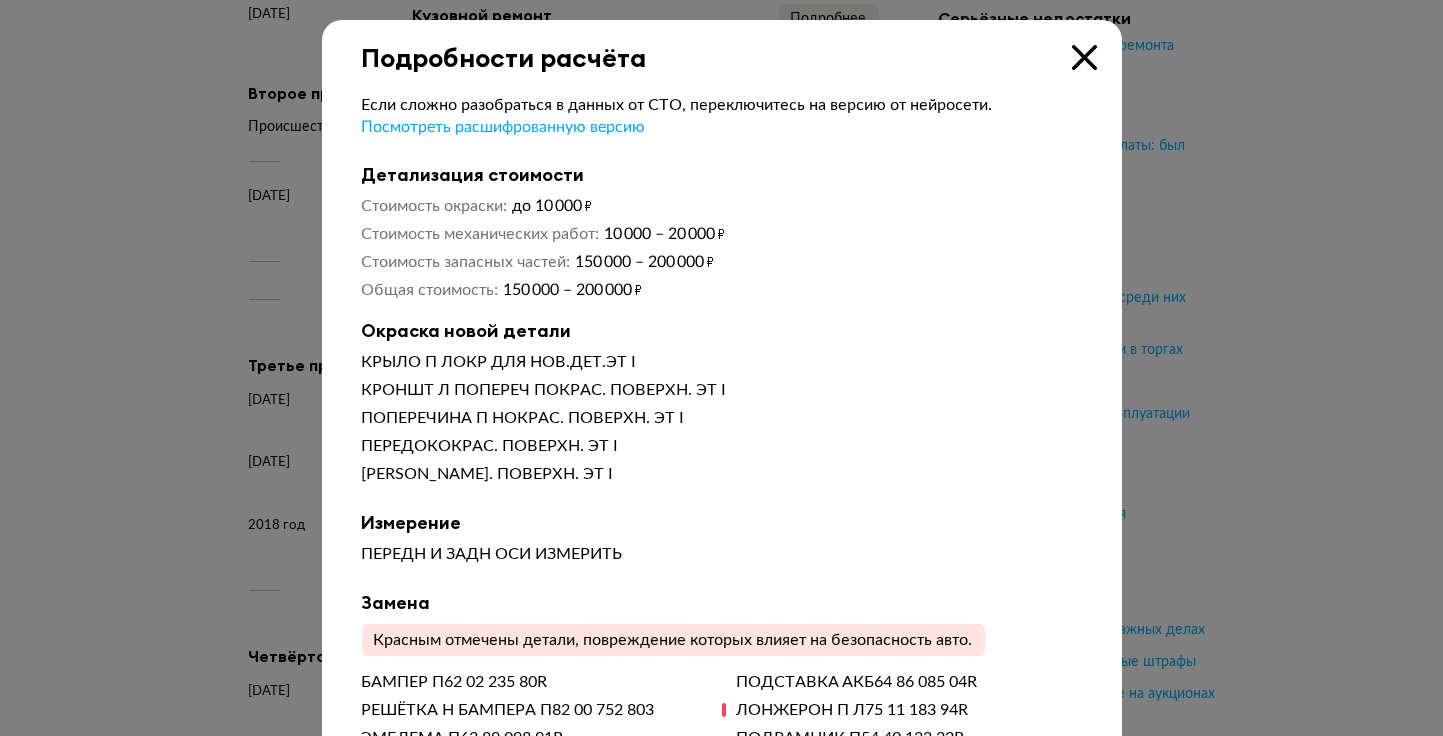click on "Подробности расчёта" at bounding box center [722, 46] 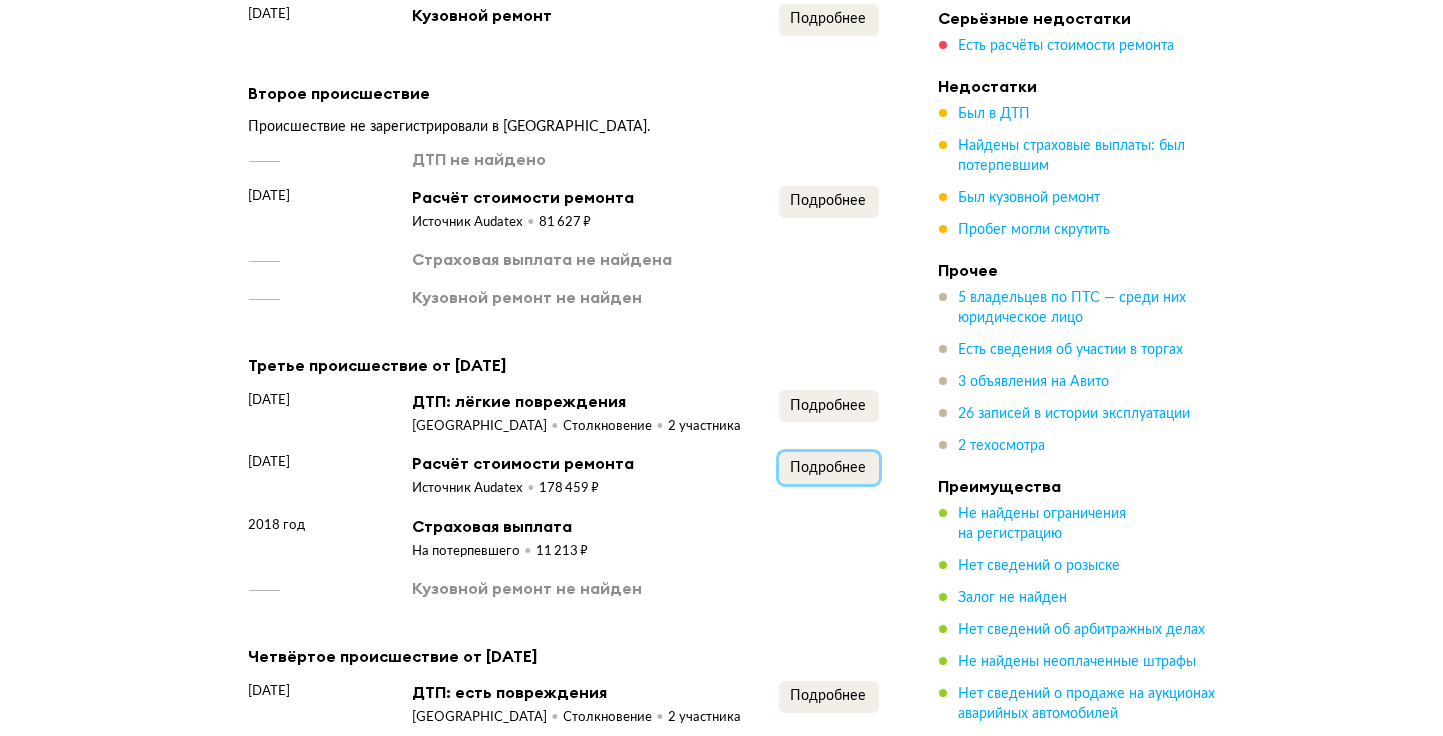 click on "Подробнее" at bounding box center (829, 468) 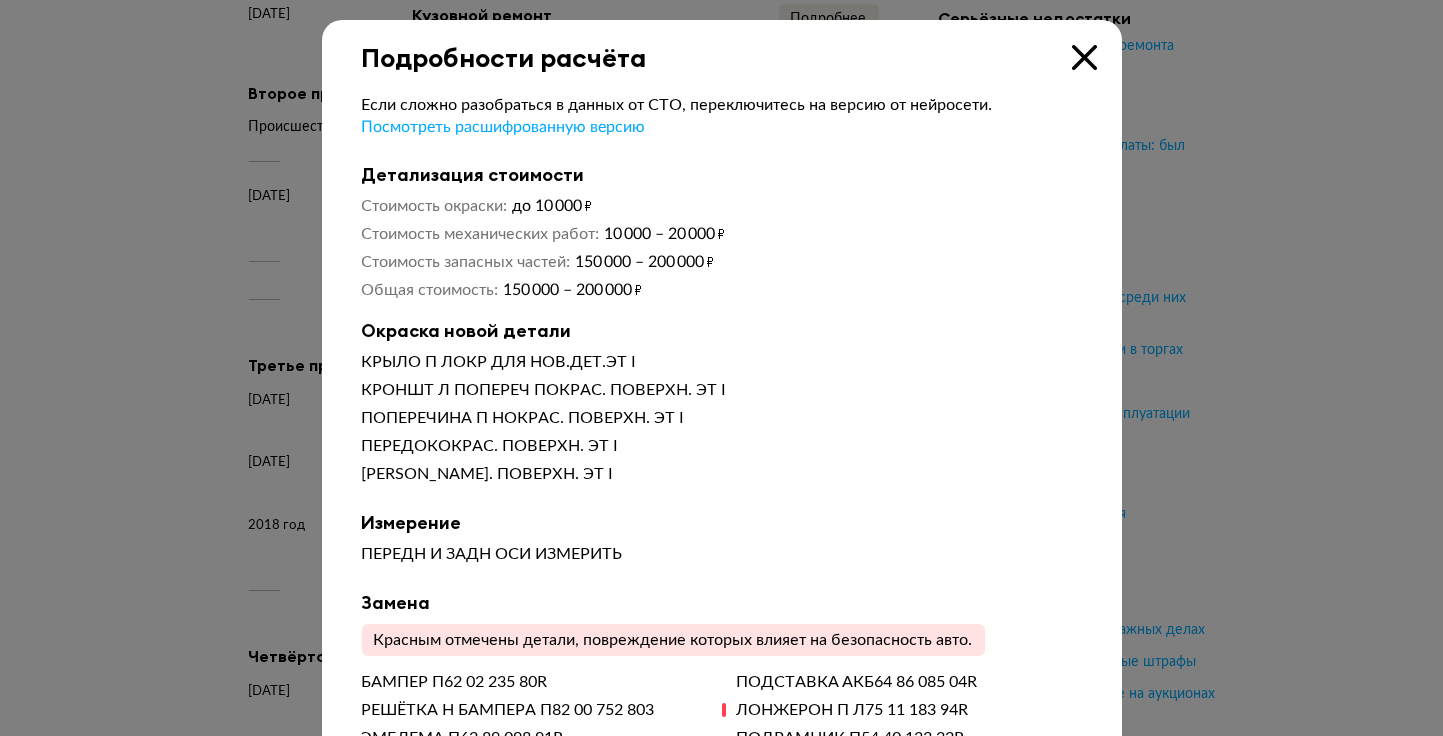 click at bounding box center (1084, 57) 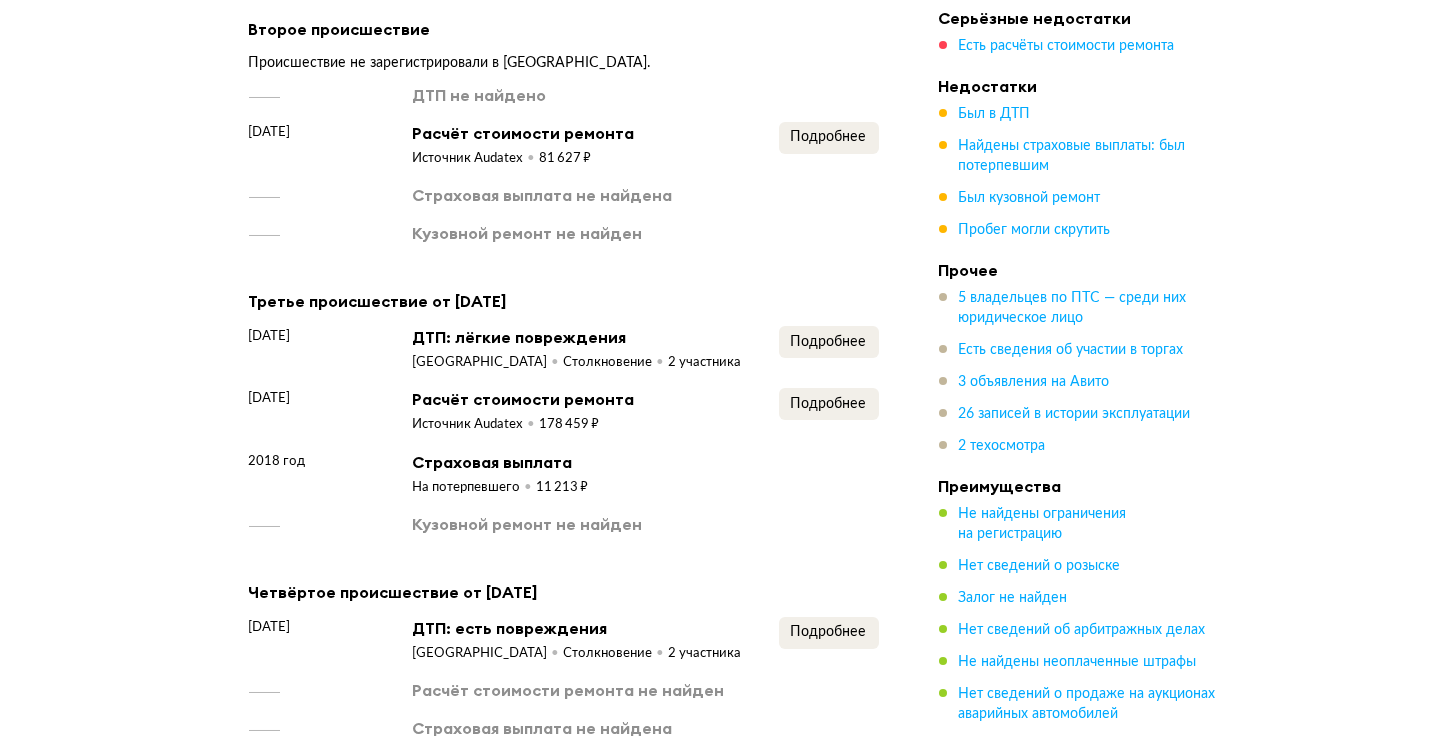 scroll, scrollTop: 3992, scrollLeft: 0, axis: vertical 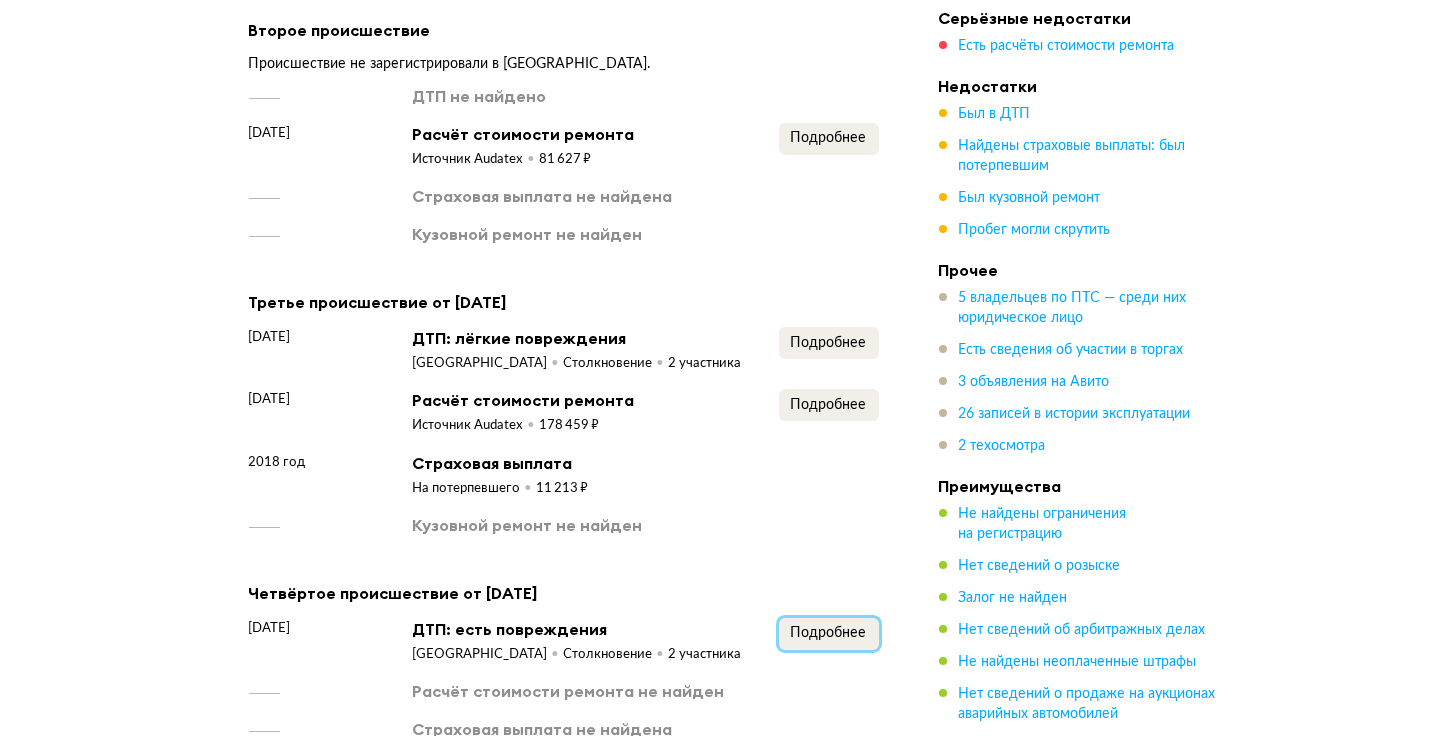 click on "Подробнее" at bounding box center (829, 633) 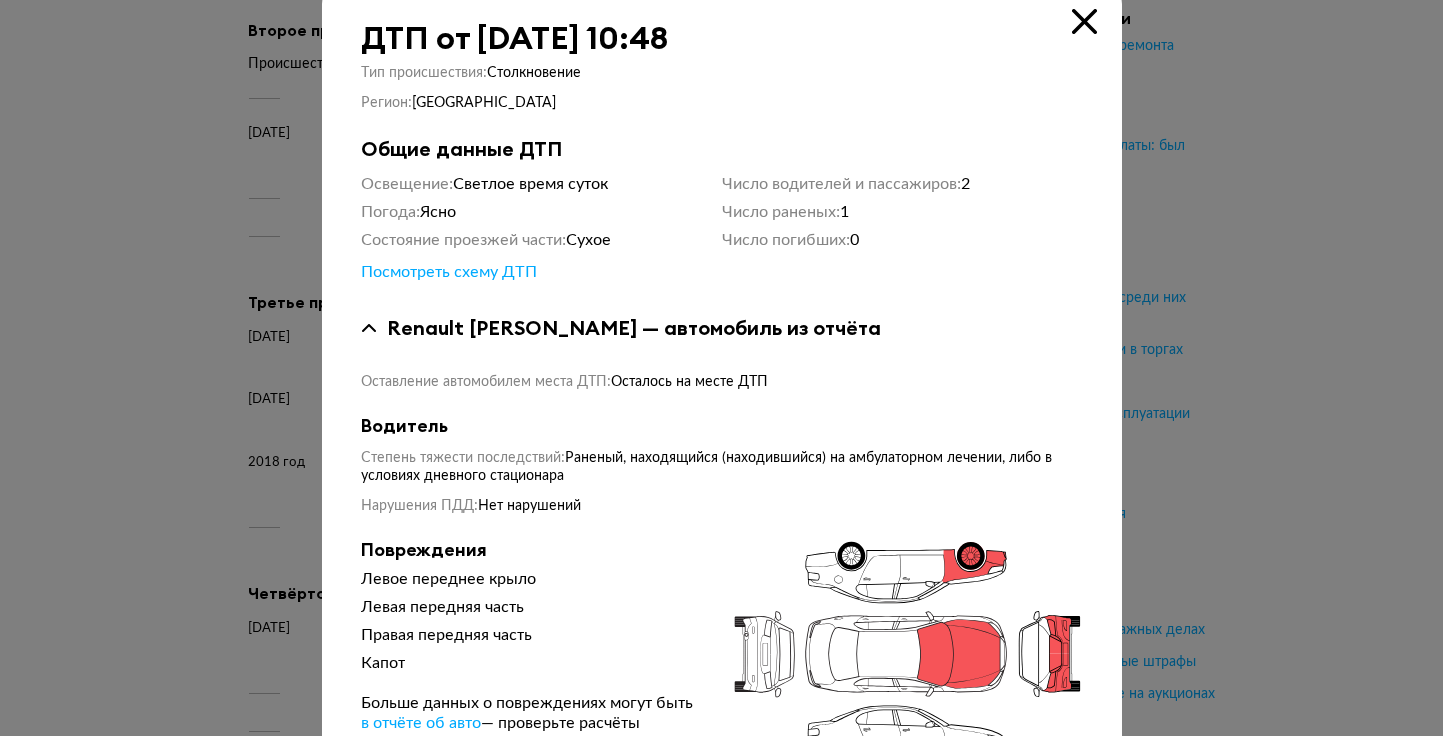 scroll, scrollTop: 38, scrollLeft: 0, axis: vertical 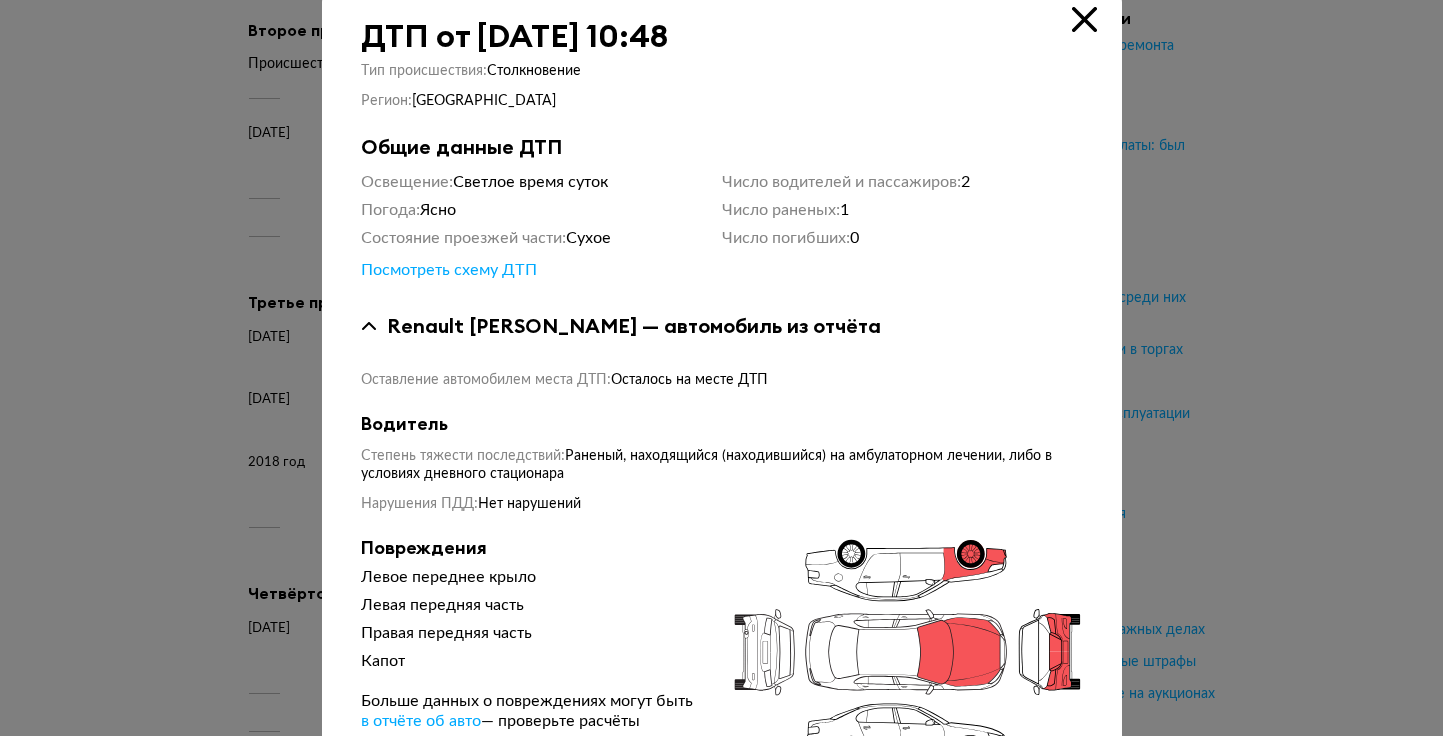 click on "Посмотреть схему ДТП" at bounding box center (450, 270) 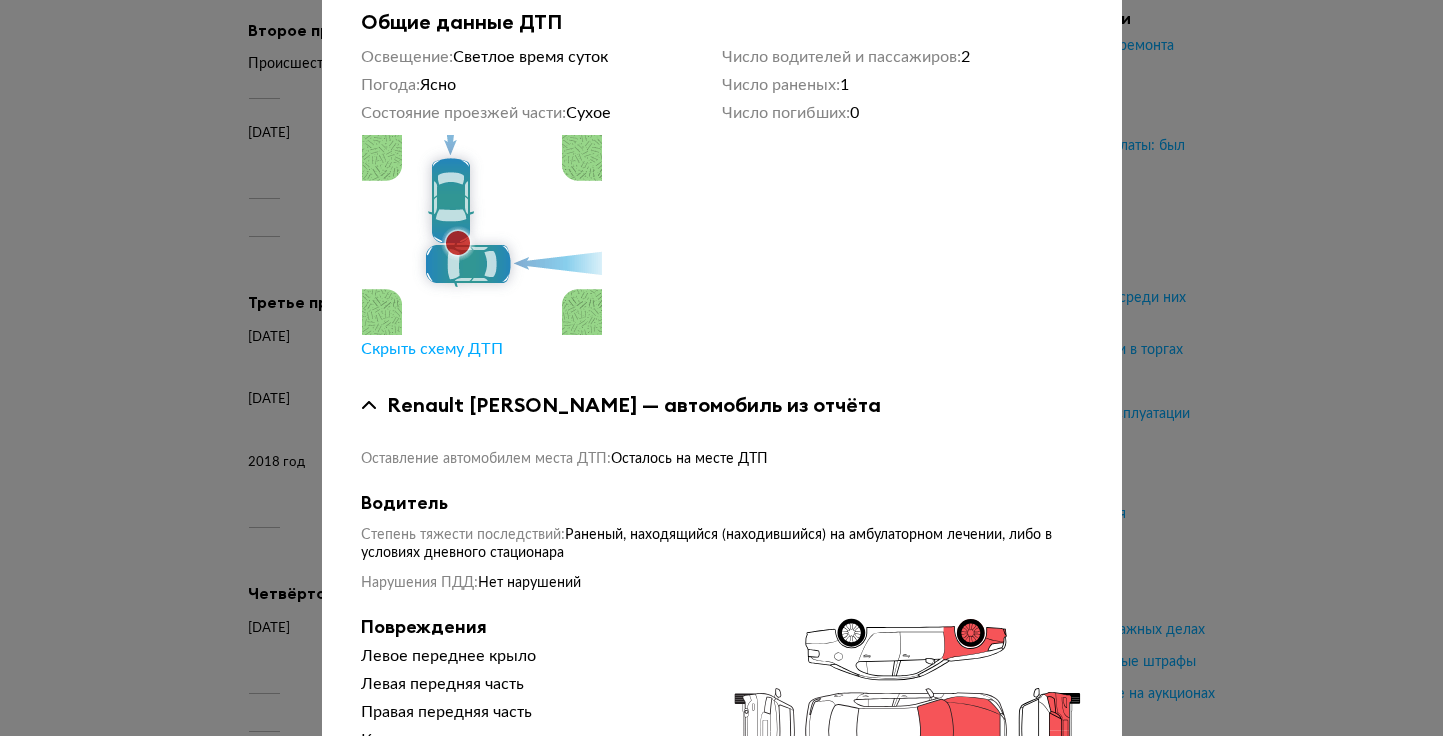 scroll, scrollTop: 0, scrollLeft: 0, axis: both 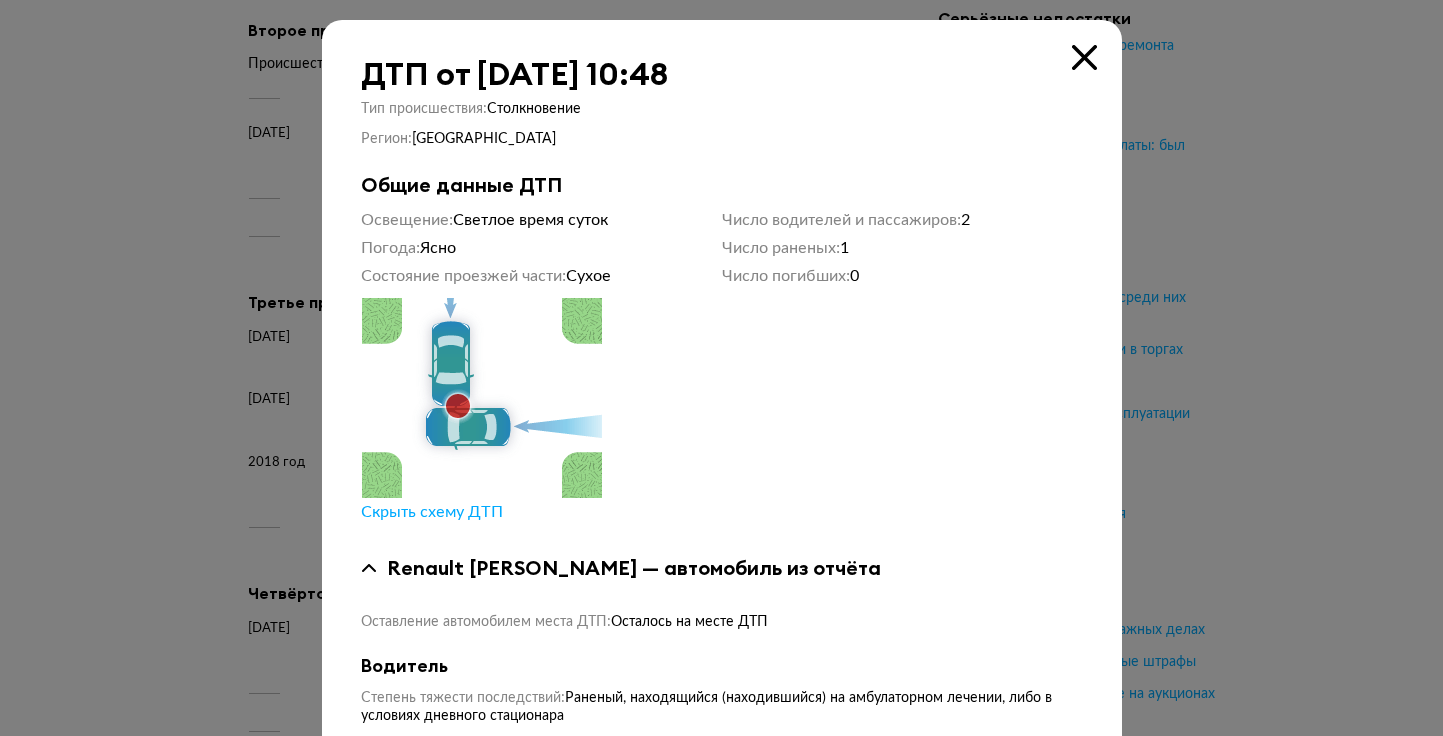 click at bounding box center (1084, 57) 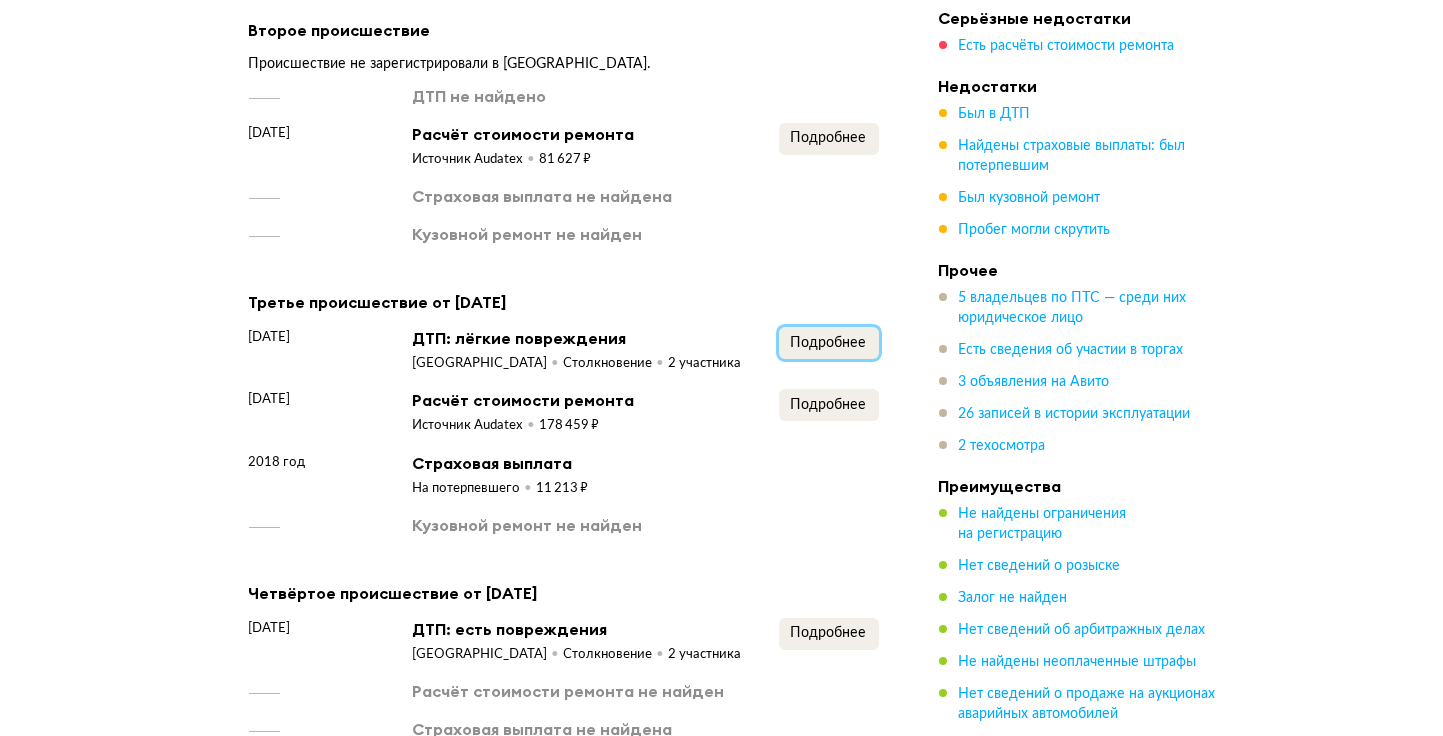 click on "Подробнее" at bounding box center [829, 343] 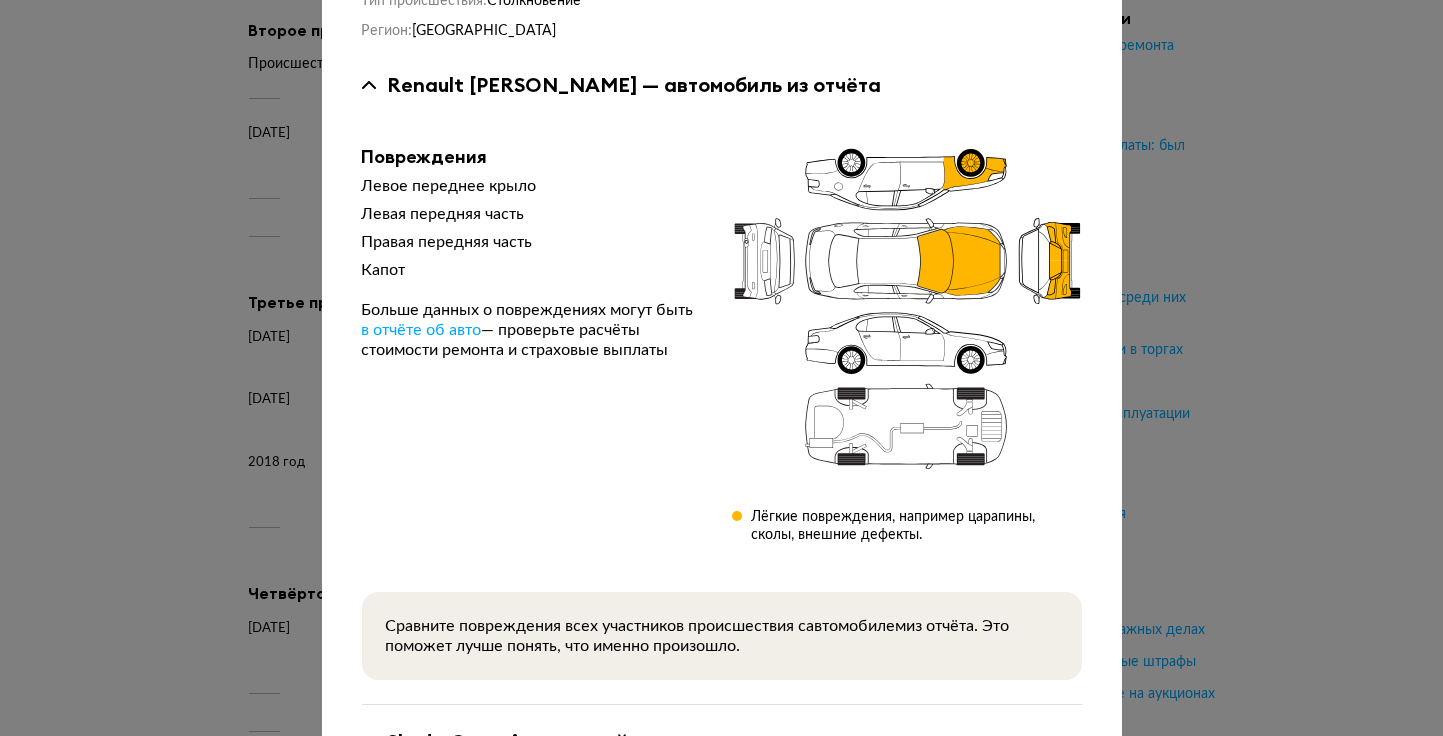 scroll, scrollTop: 0, scrollLeft: 0, axis: both 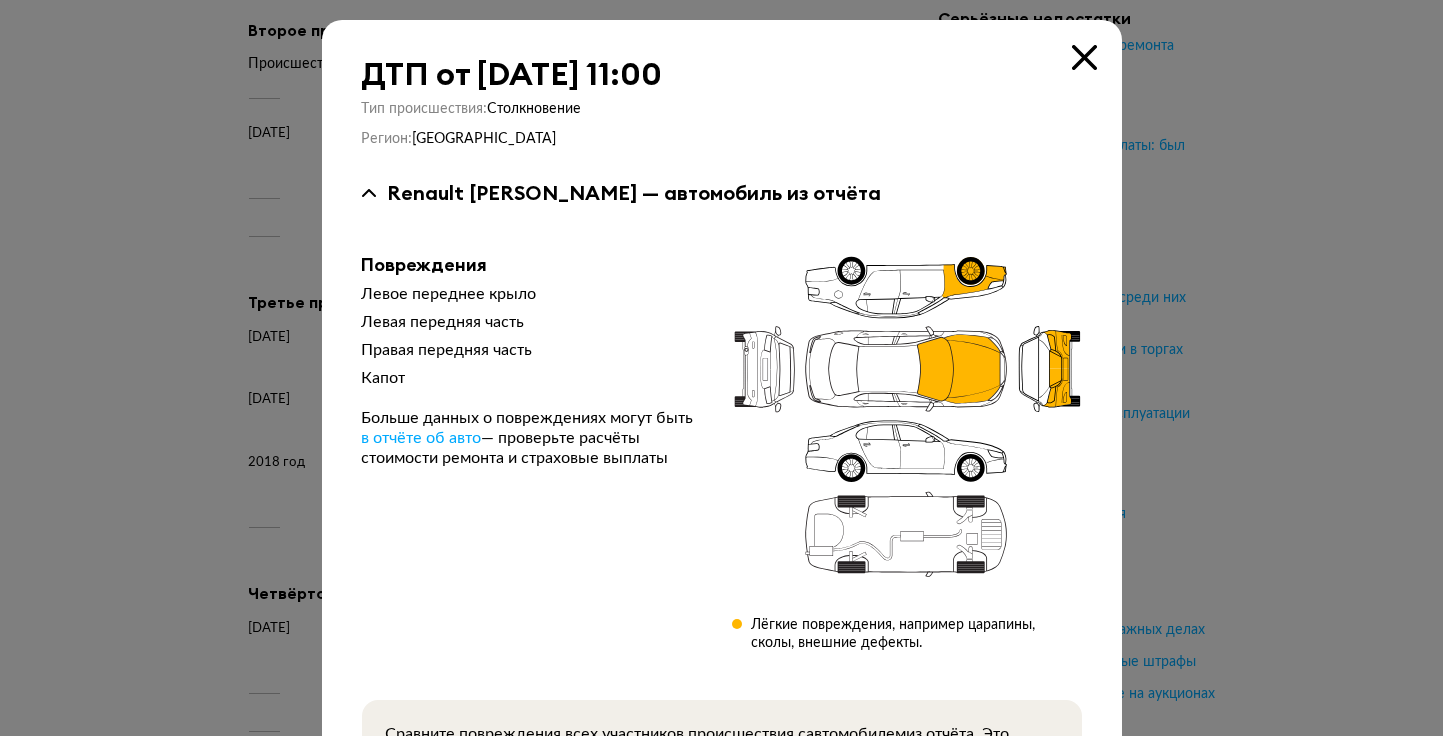 click at bounding box center (369, 193) 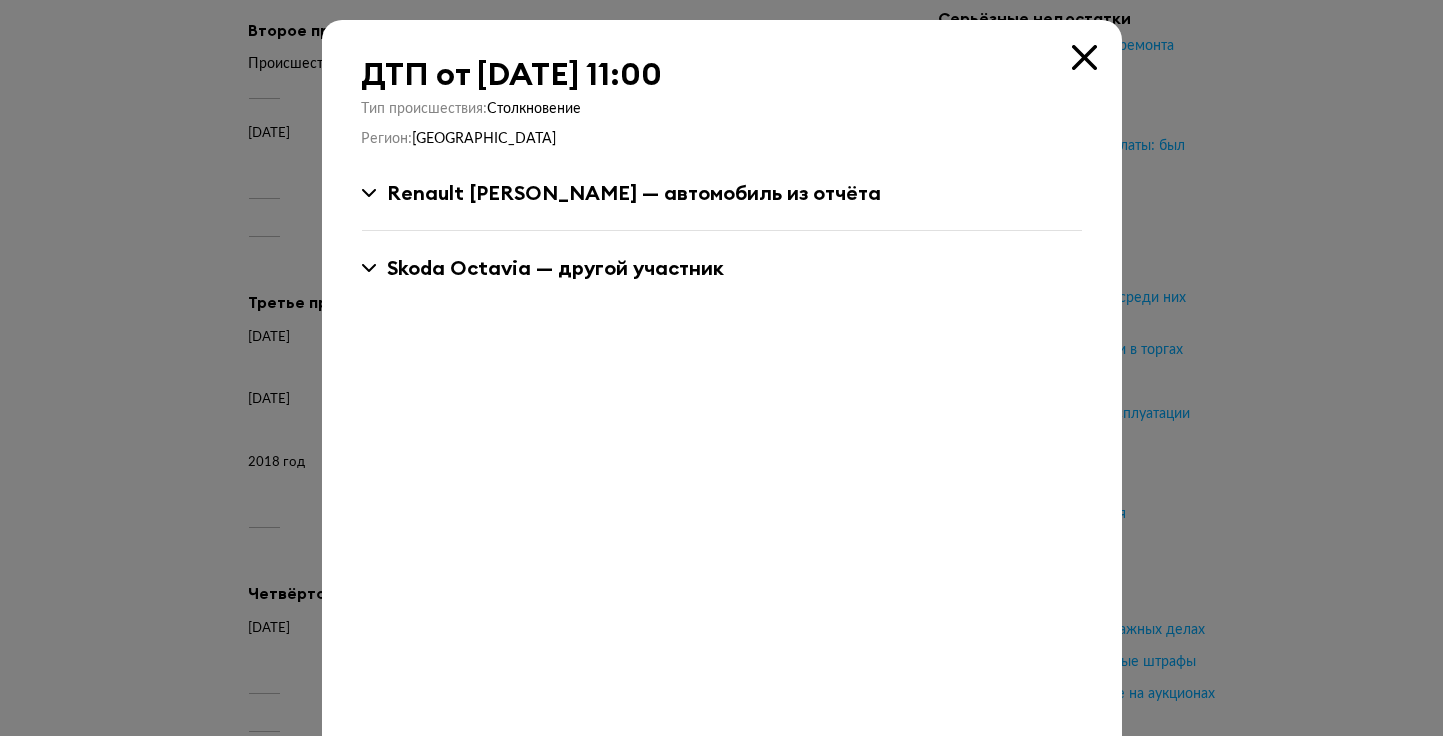 click at bounding box center [369, 193] 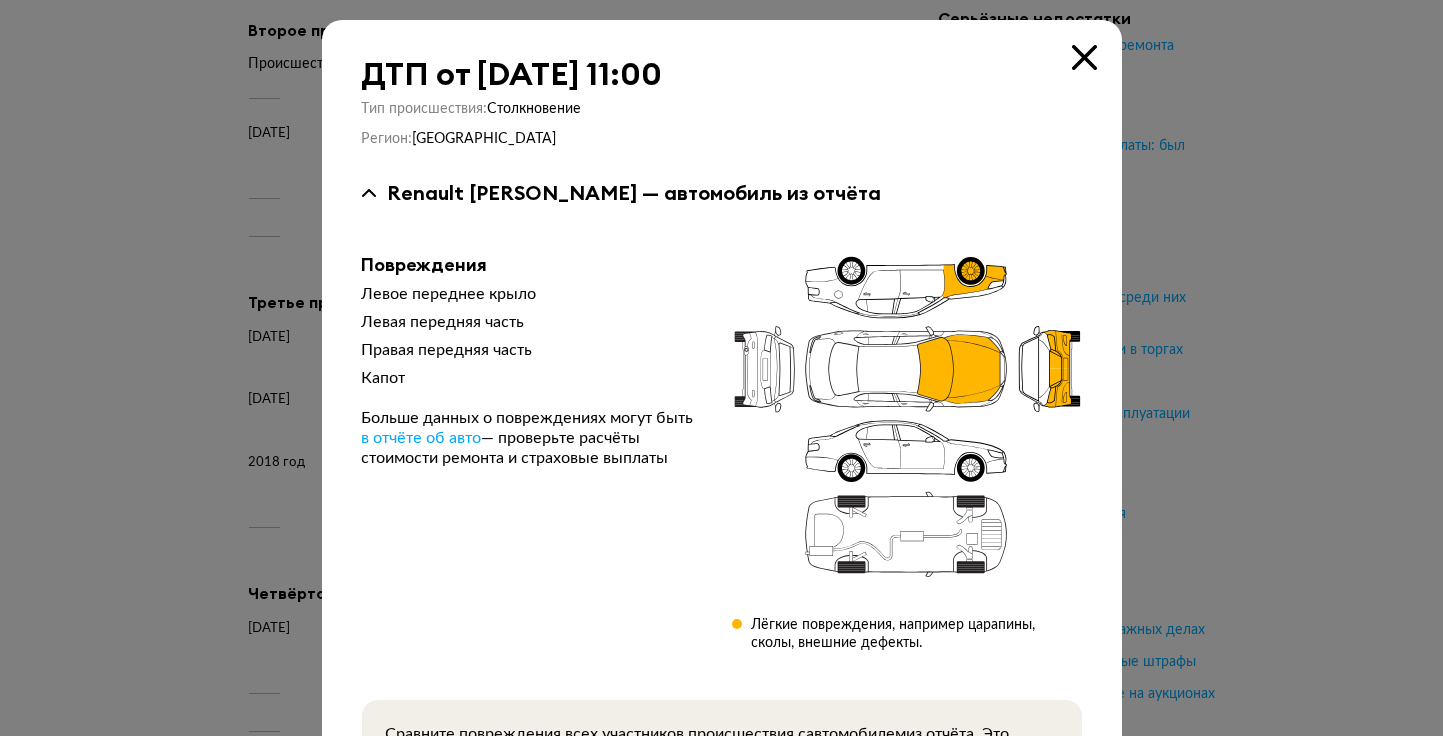 click at bounding box center [1084, 57] 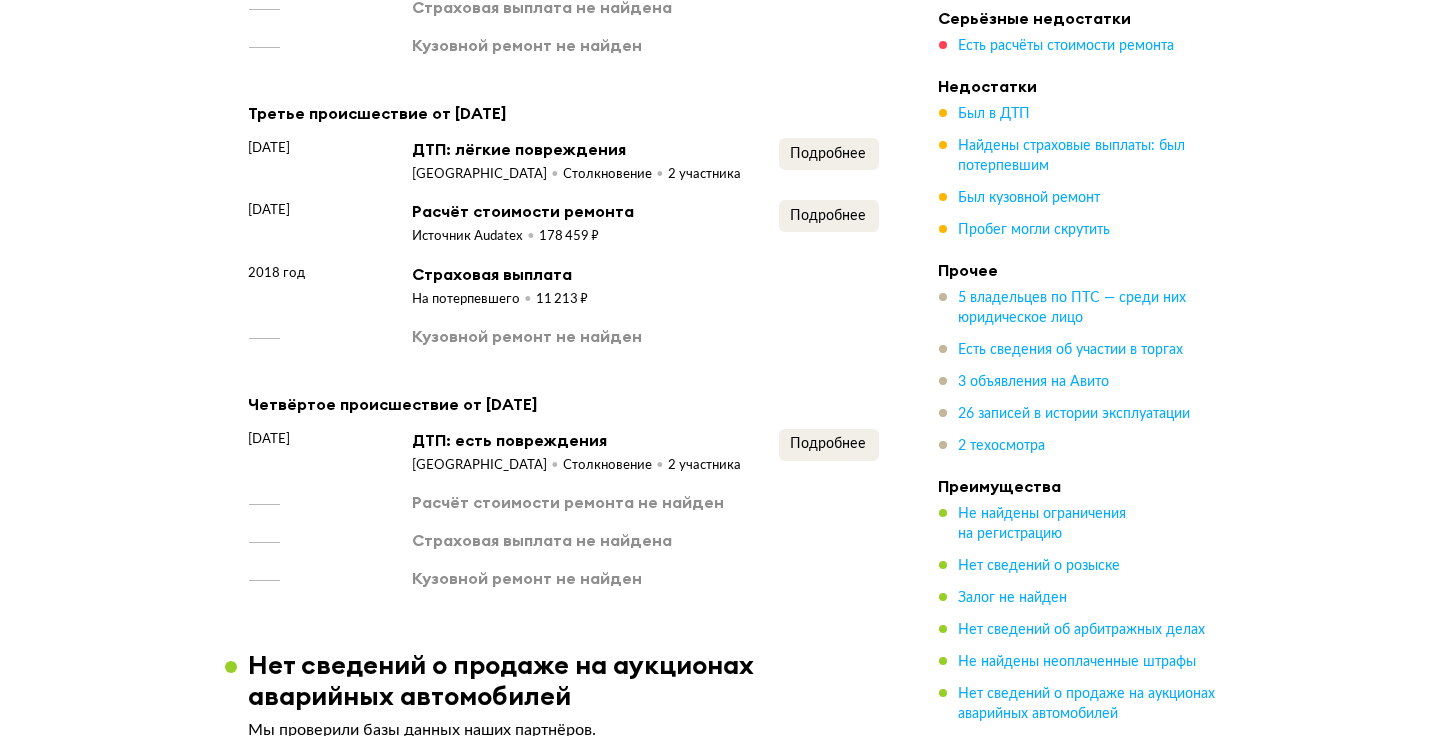 scroll, scrollTop: 4191, scrollLeft: 0, axis: vertical 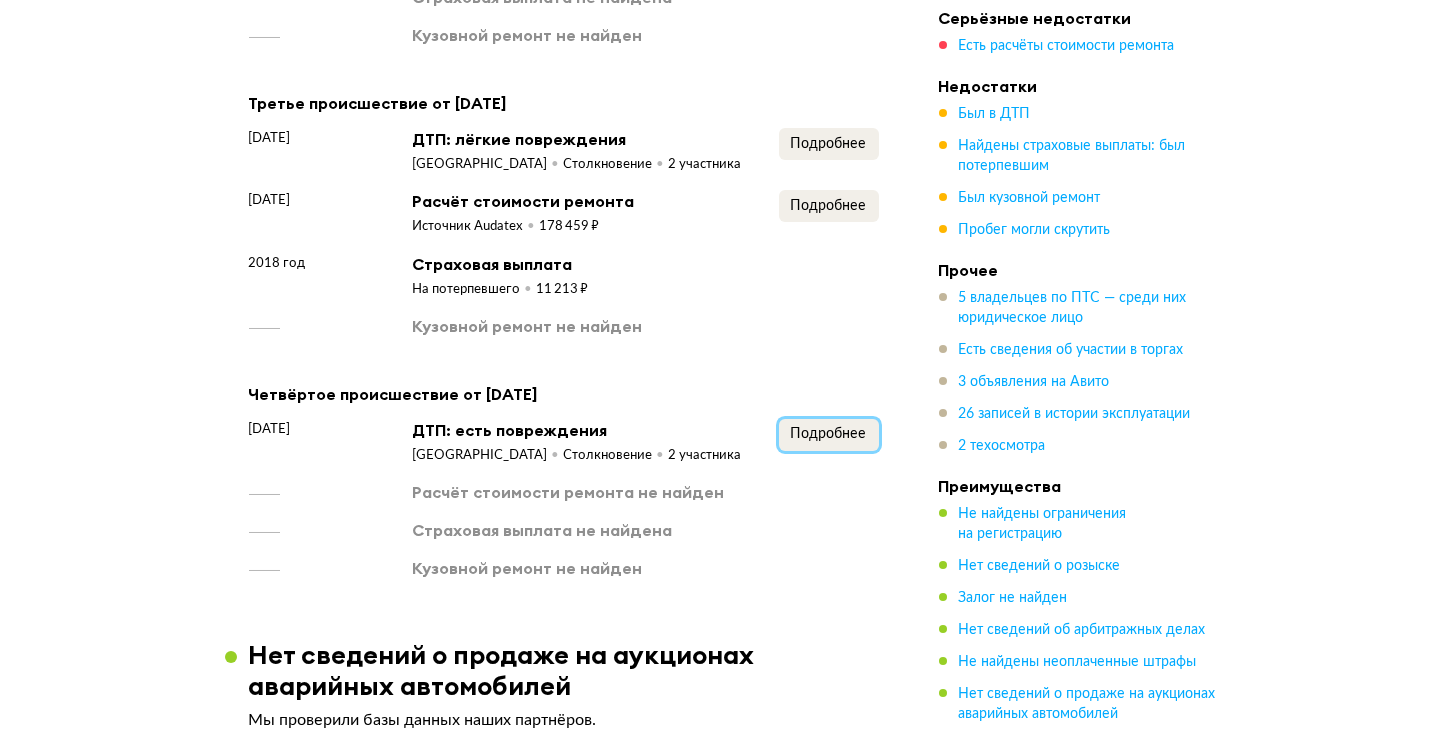 click on "Подробнее" at bounding box center [829, 434] 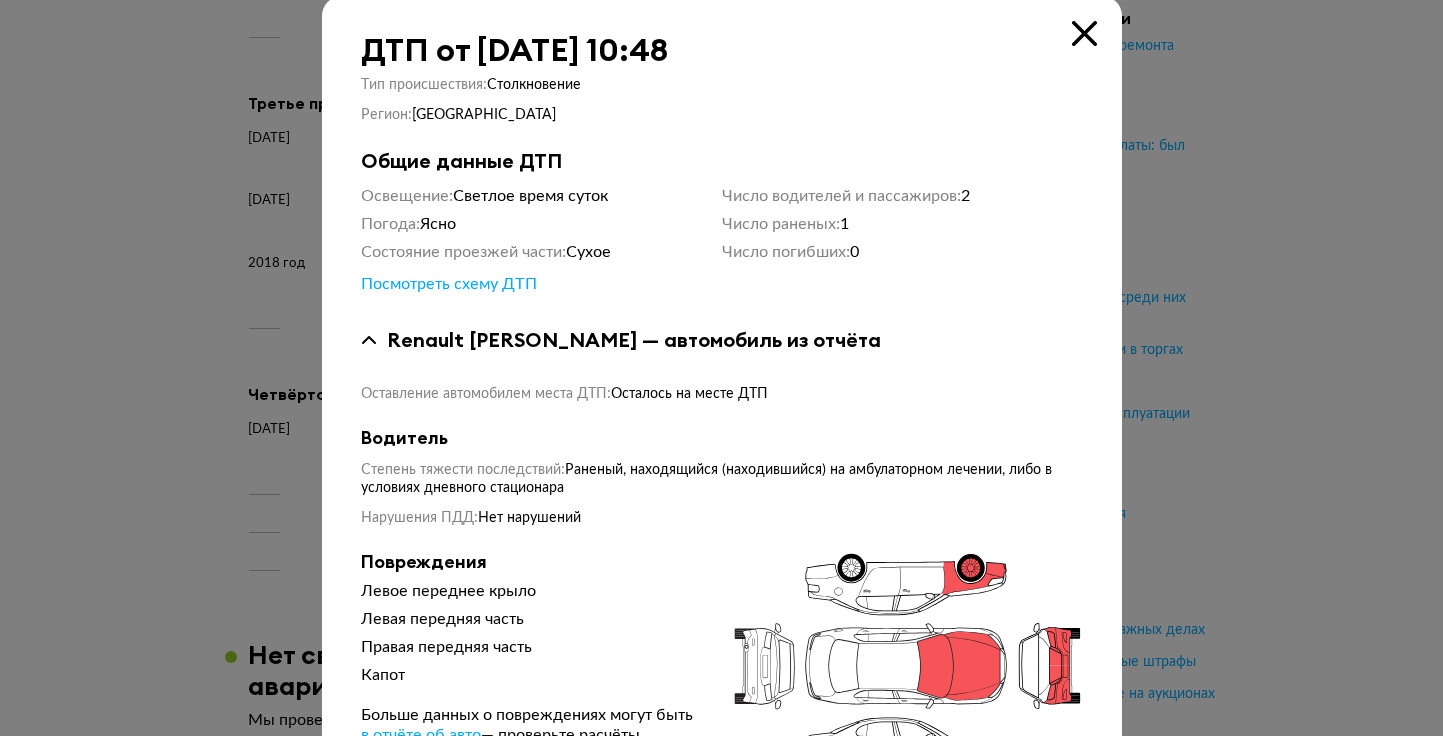 scroll, scrollTop: 0, scrollLeft: 0, axis: both 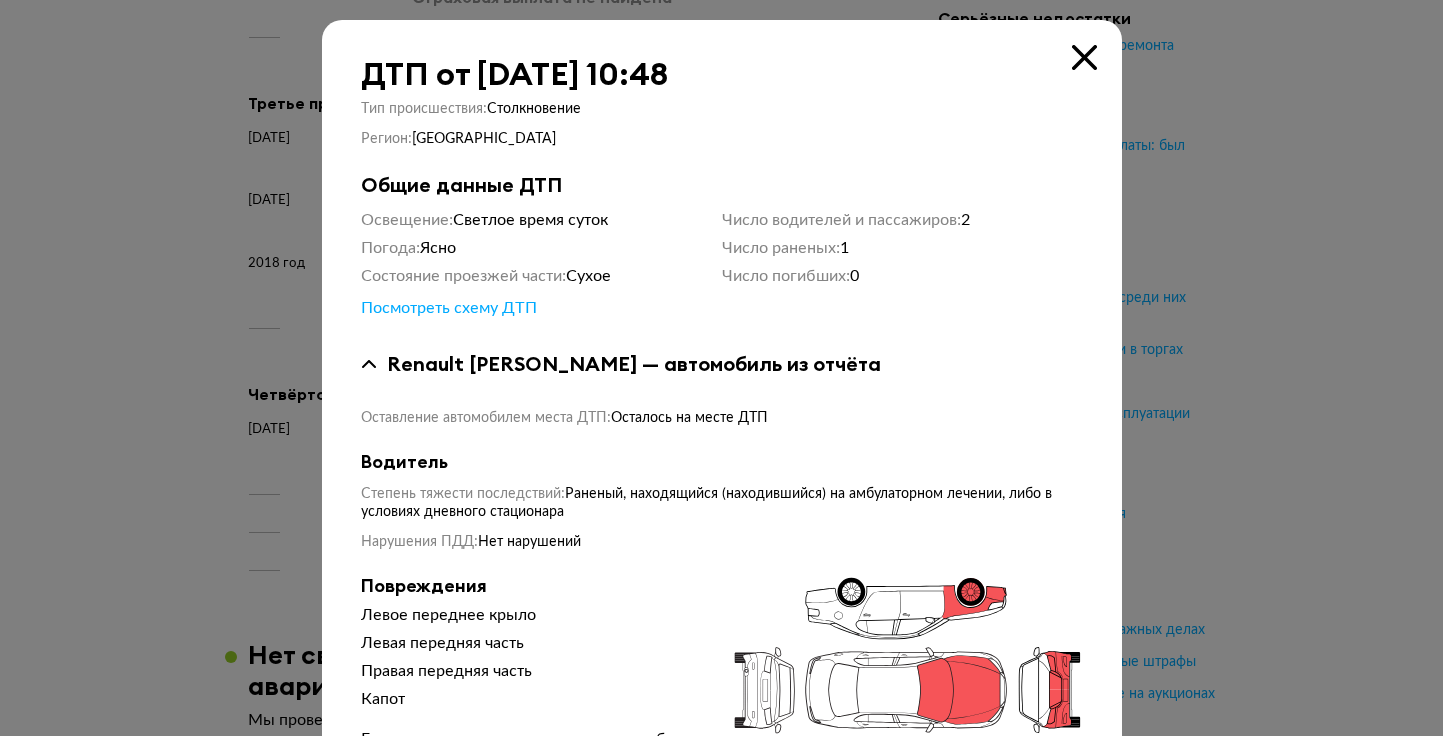 click at bounding box center (1084, 57) 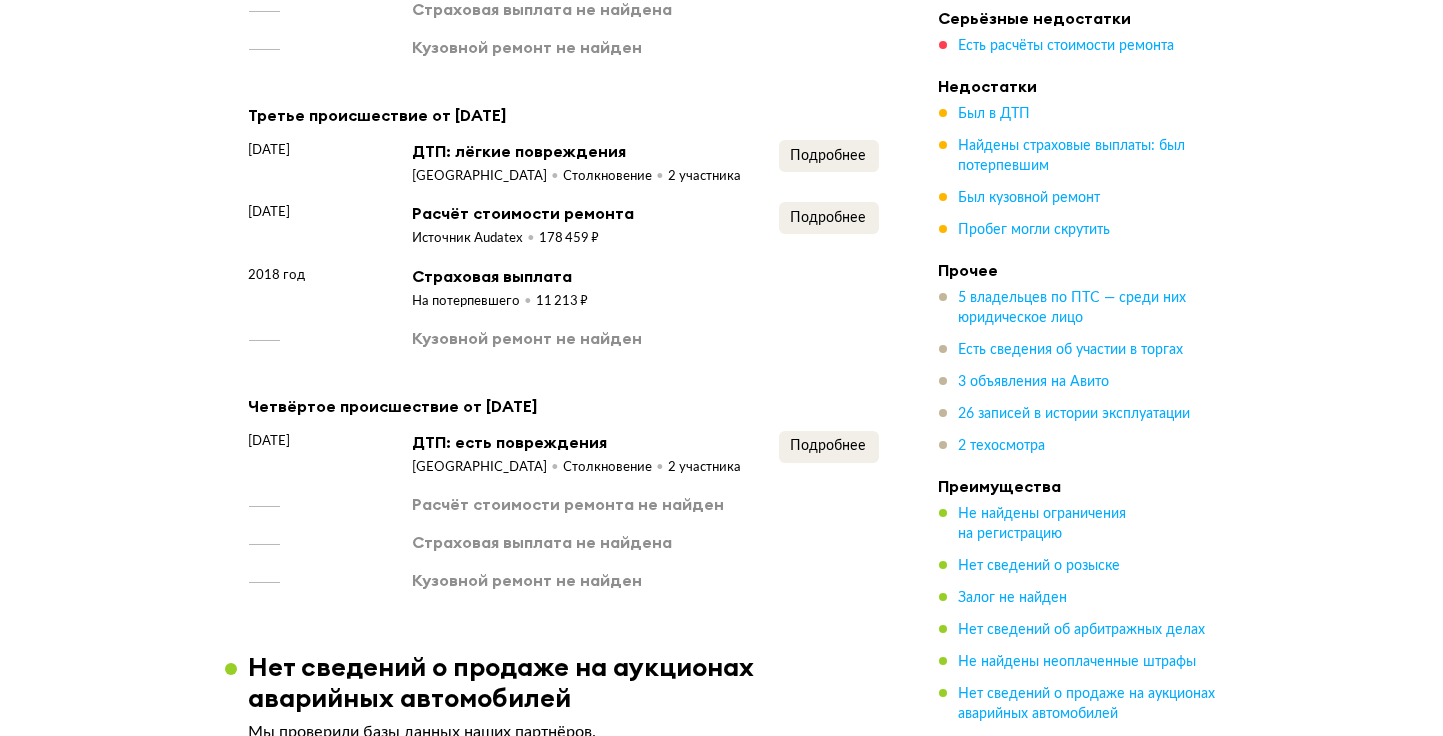 scroll, scrollTop: 4185, scrollLeft: 0, axis: vertical 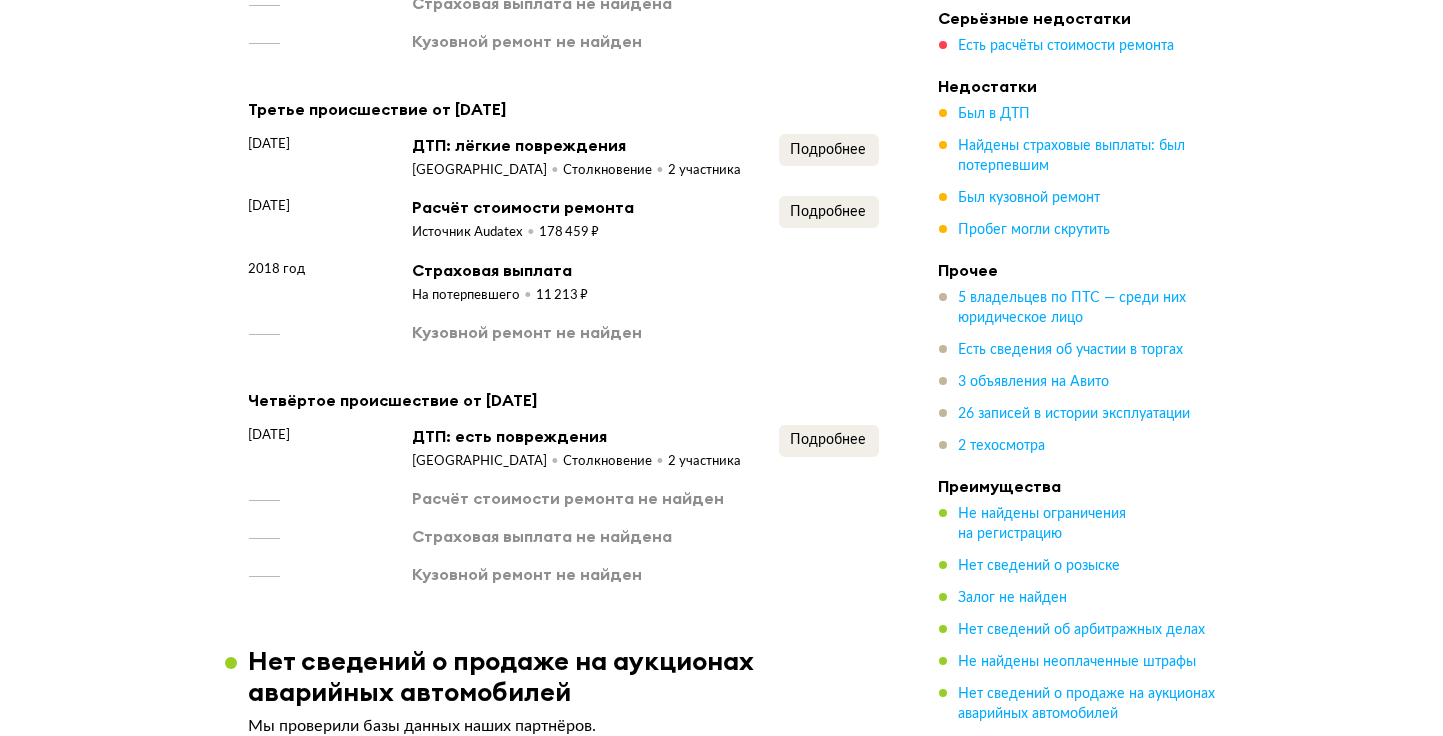 click on "Был кузовной ремонт" at bounding box center (1030, 198) 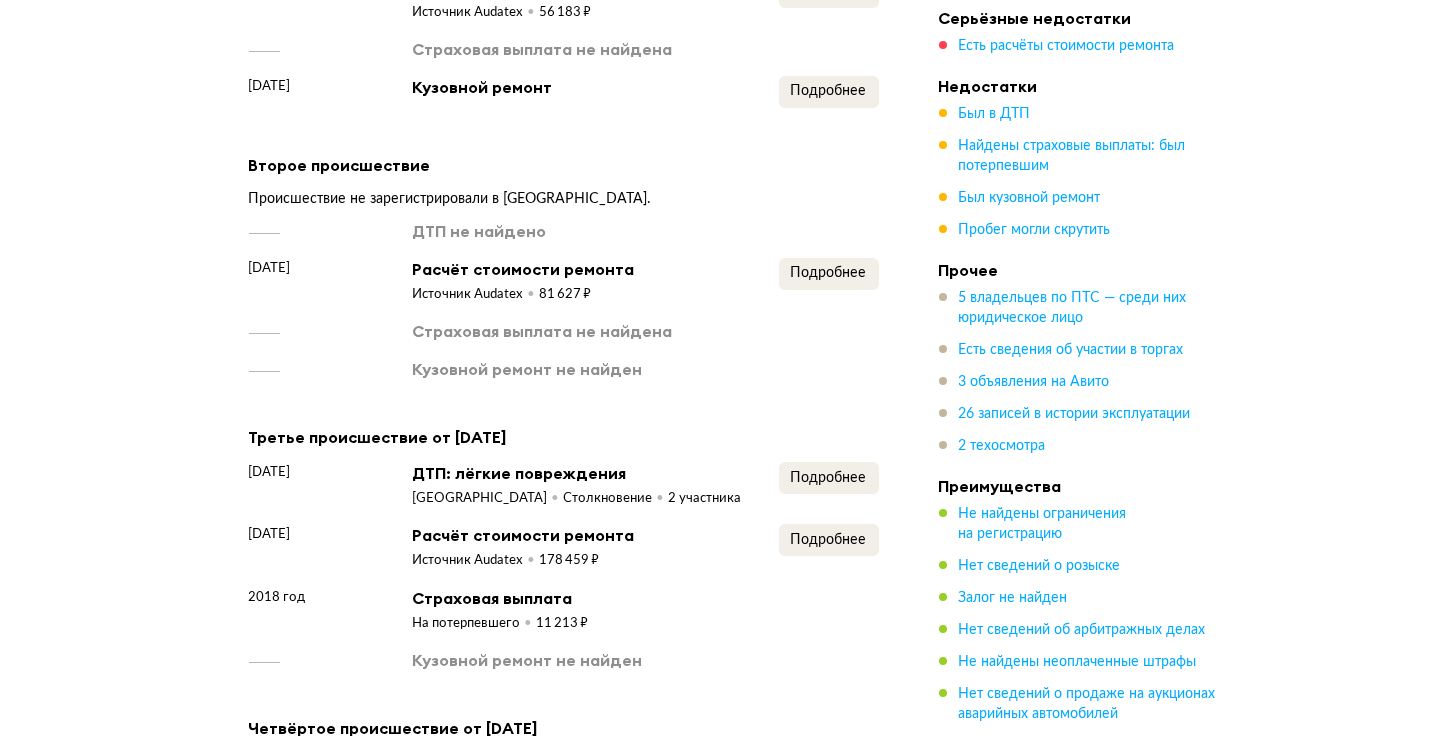 scroll, scrollTop: 3815, scrollLeft: 0, axis: vertical 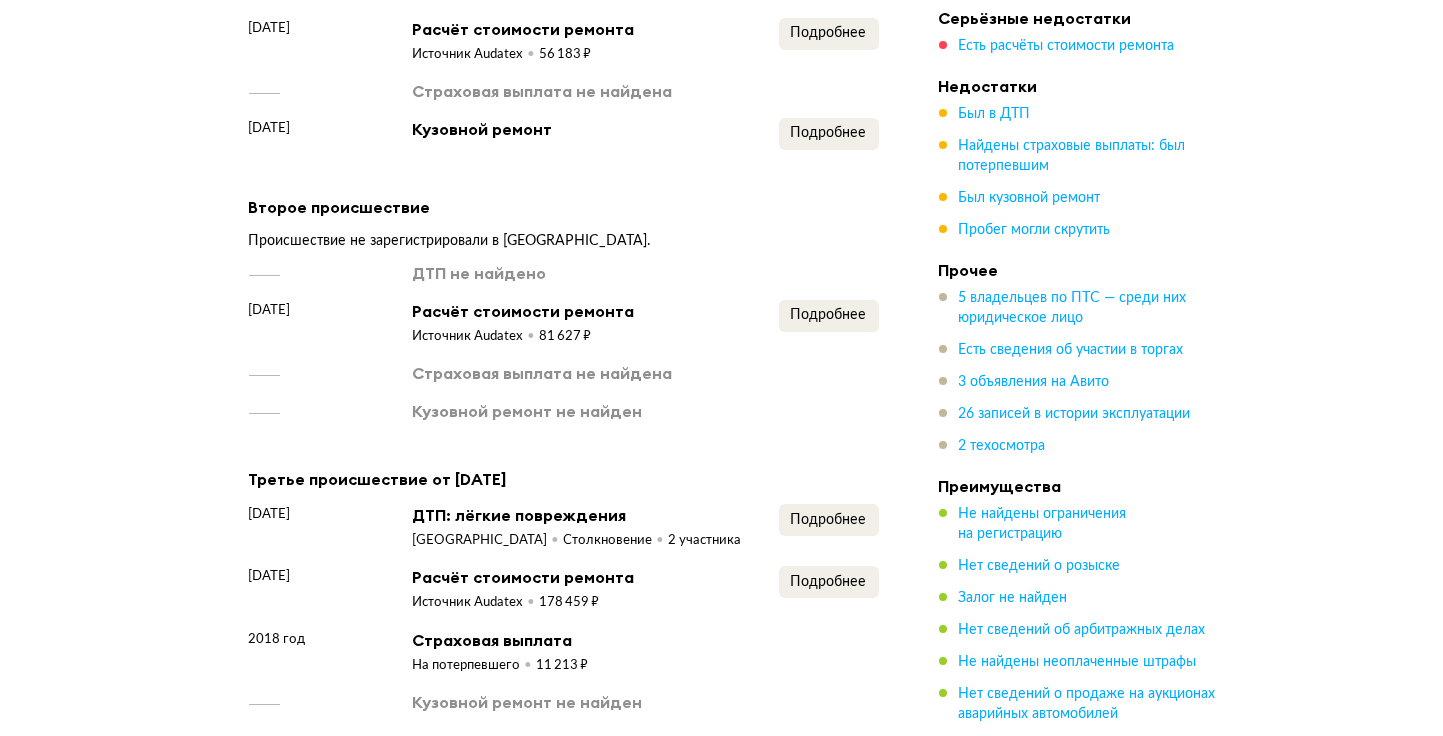 click on "3 объявления на Авито" at bounding box center [1034, 382] 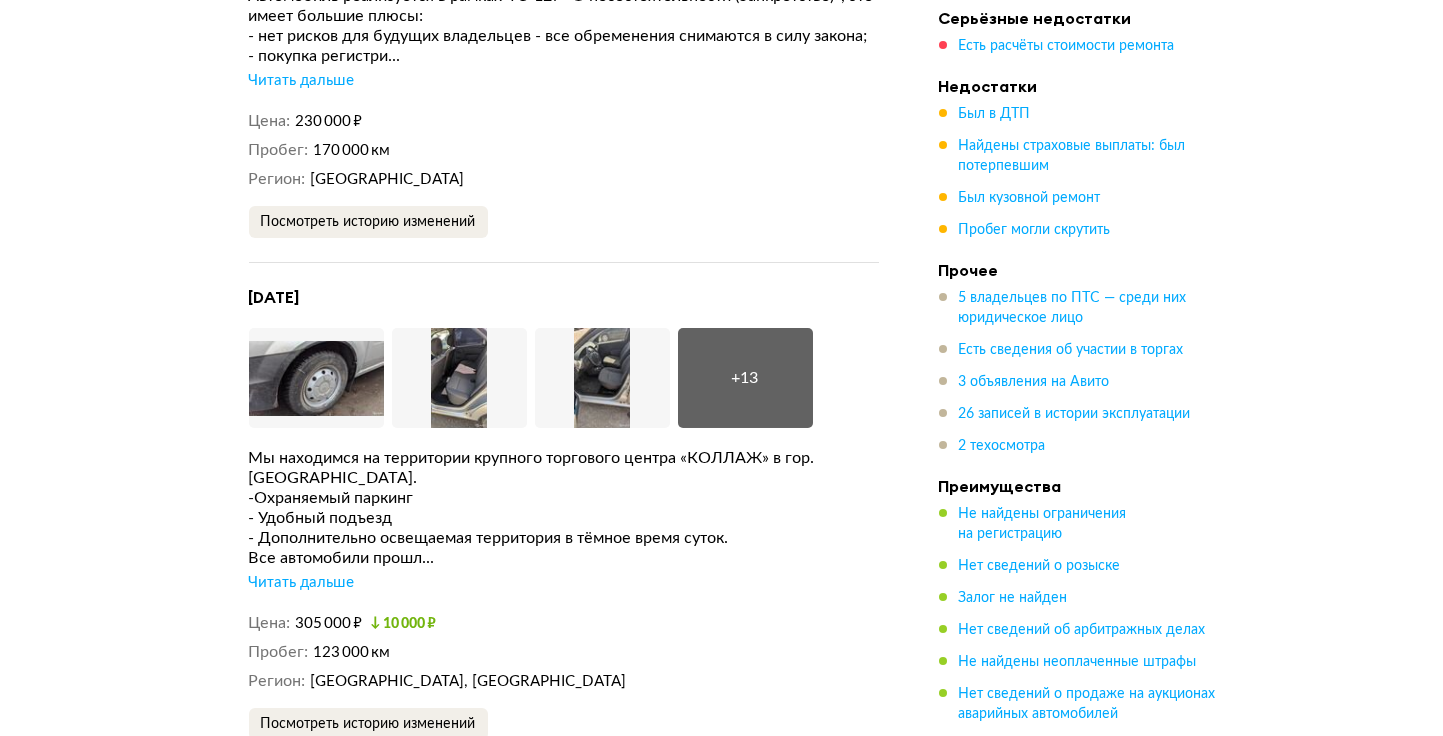 scroll, scrollTop: 6086, scrollLeft: 0, axis: vertical 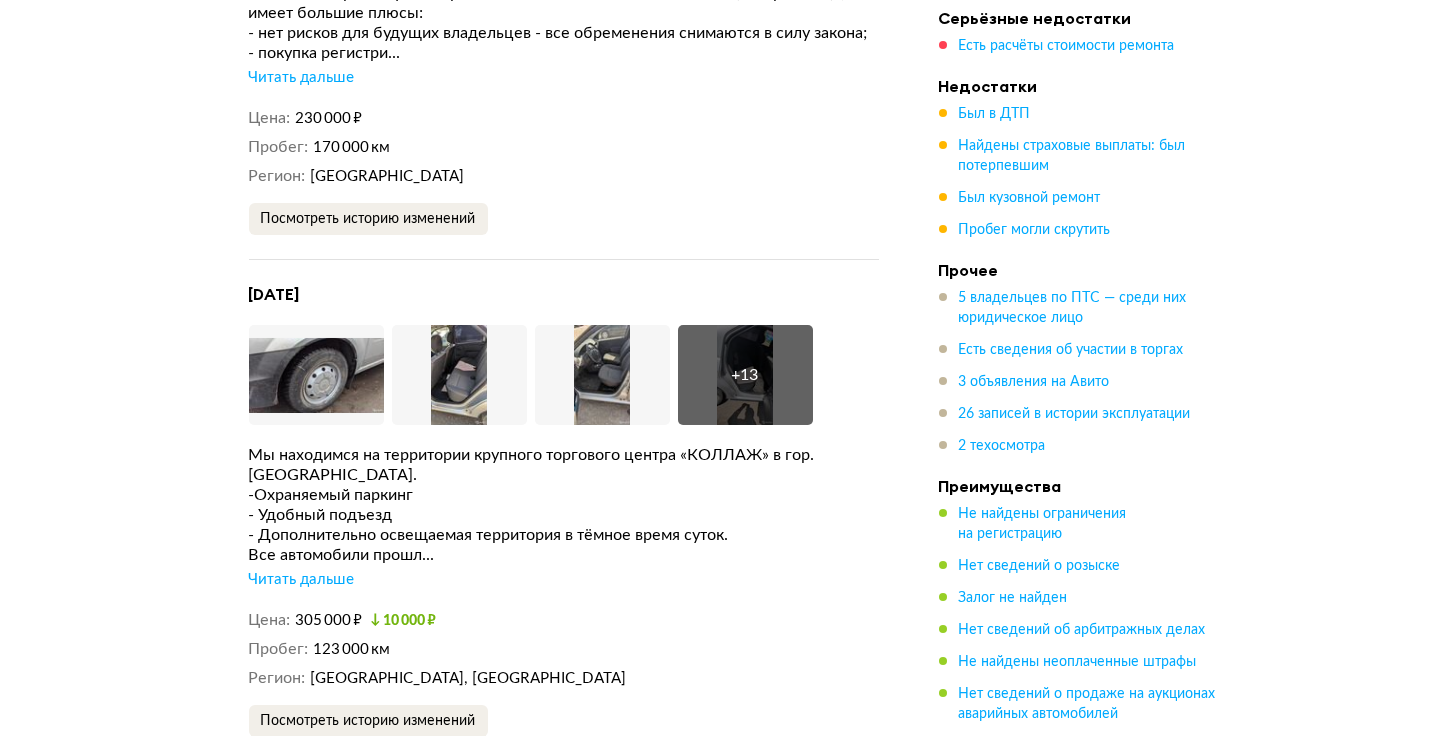 click on "Читать дальше" at bounding box center (302, 580) 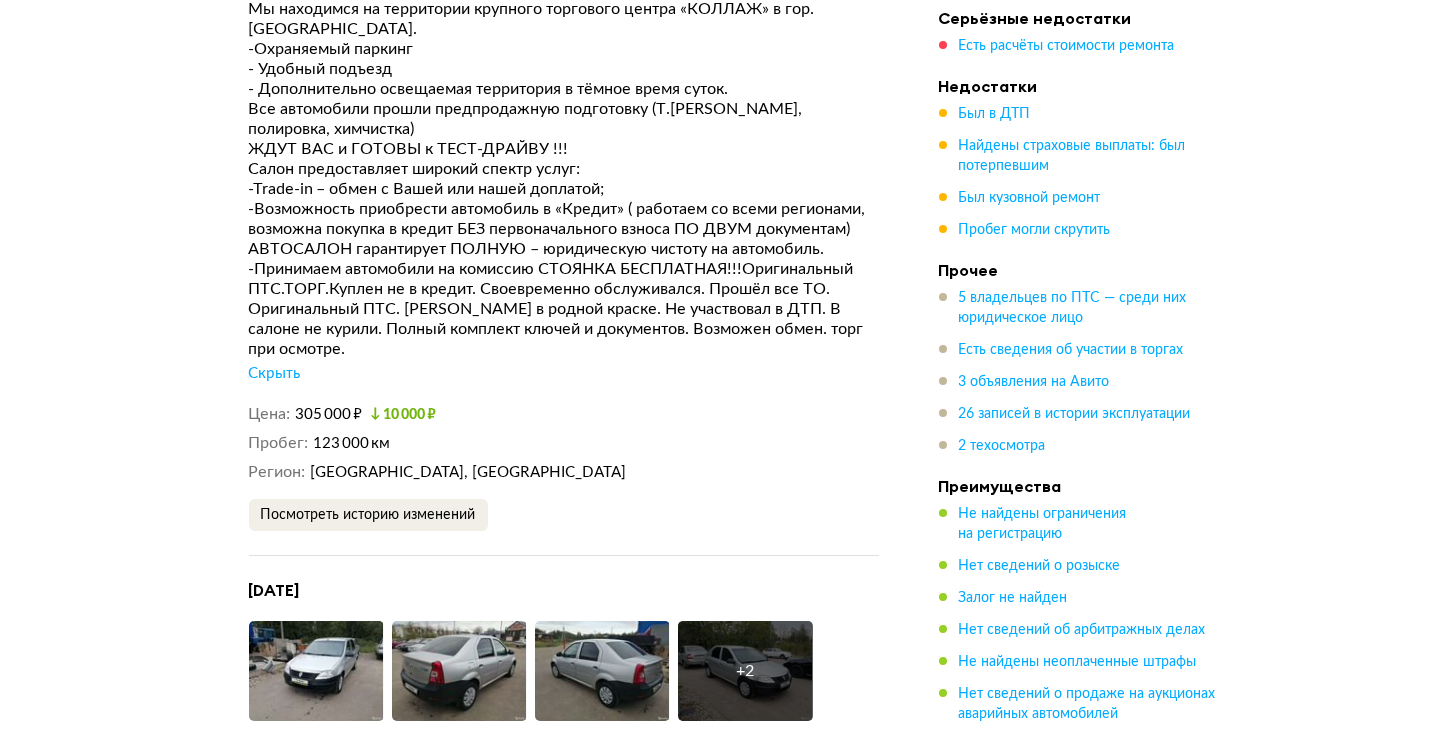 scroll, scrollTop: 6533, scrollLeft: 0, axis: vertical 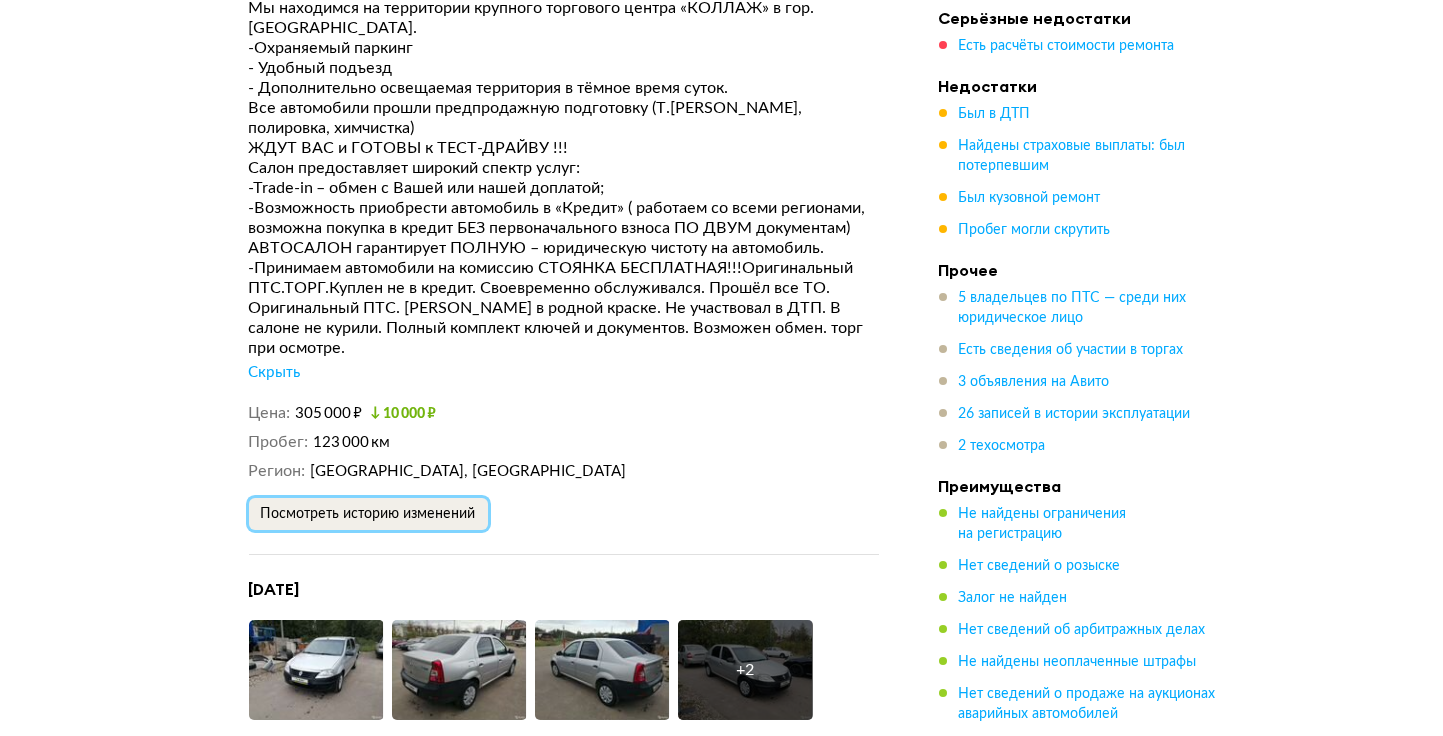 click on "Посмотреть историю изменений" at bounding box center [368, 514] 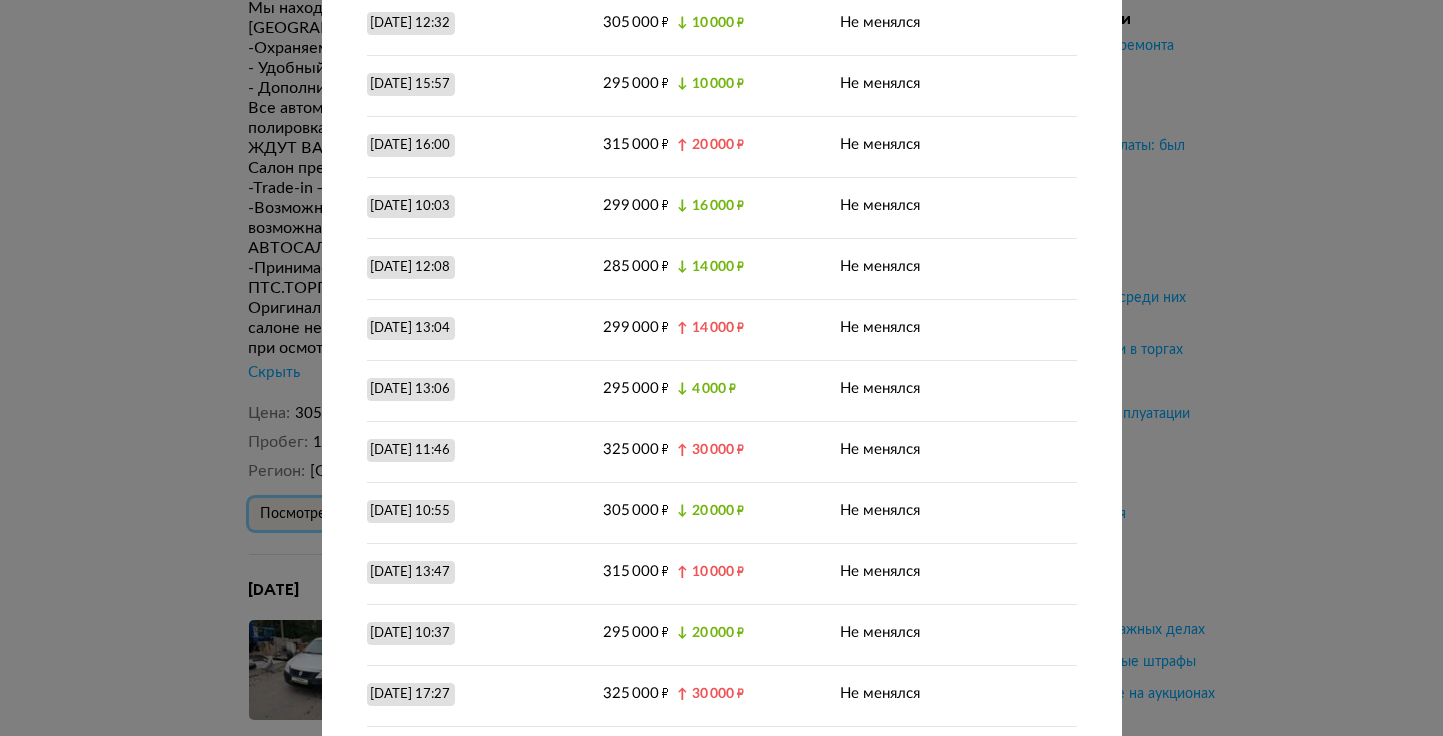 scroll, scrollTop: 0, scrollLeft: 0, axis: both 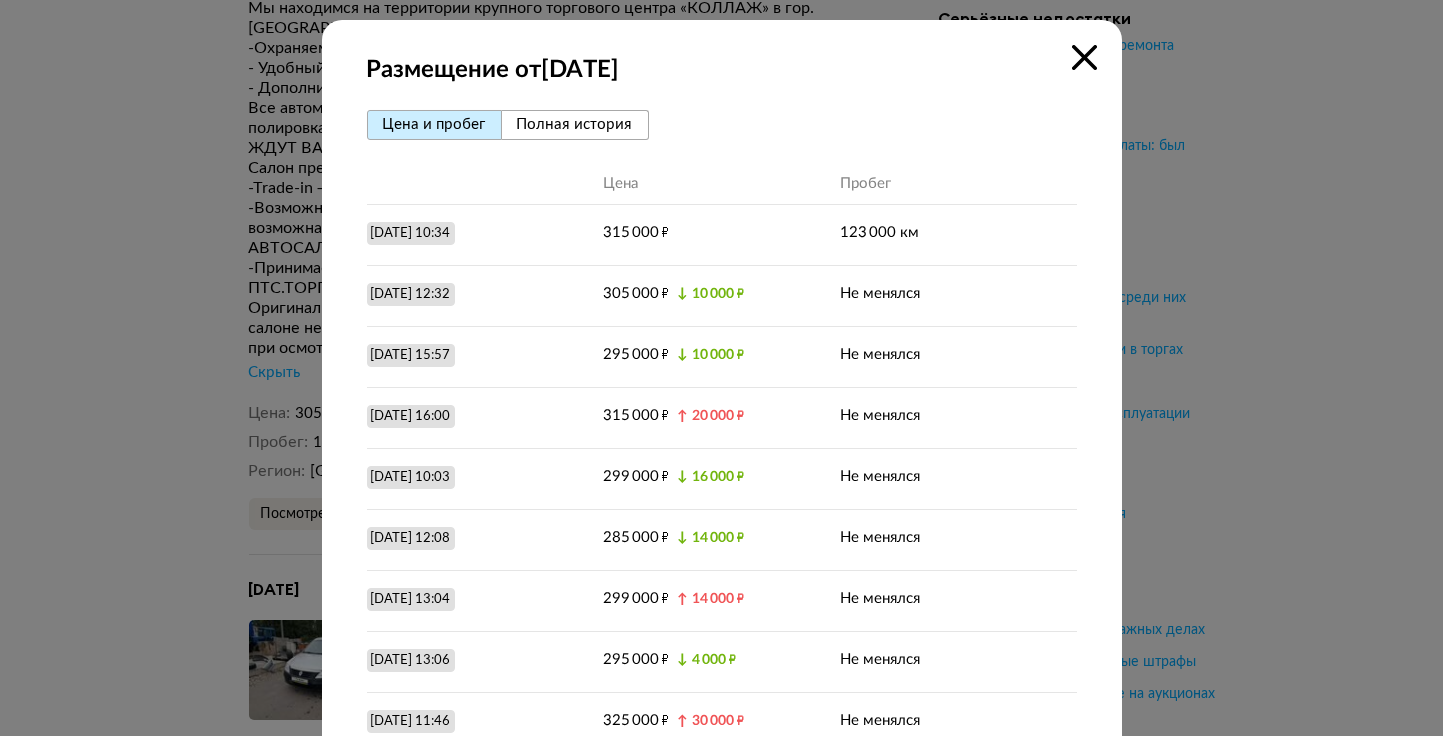 click at bounding box center [1084, 57] 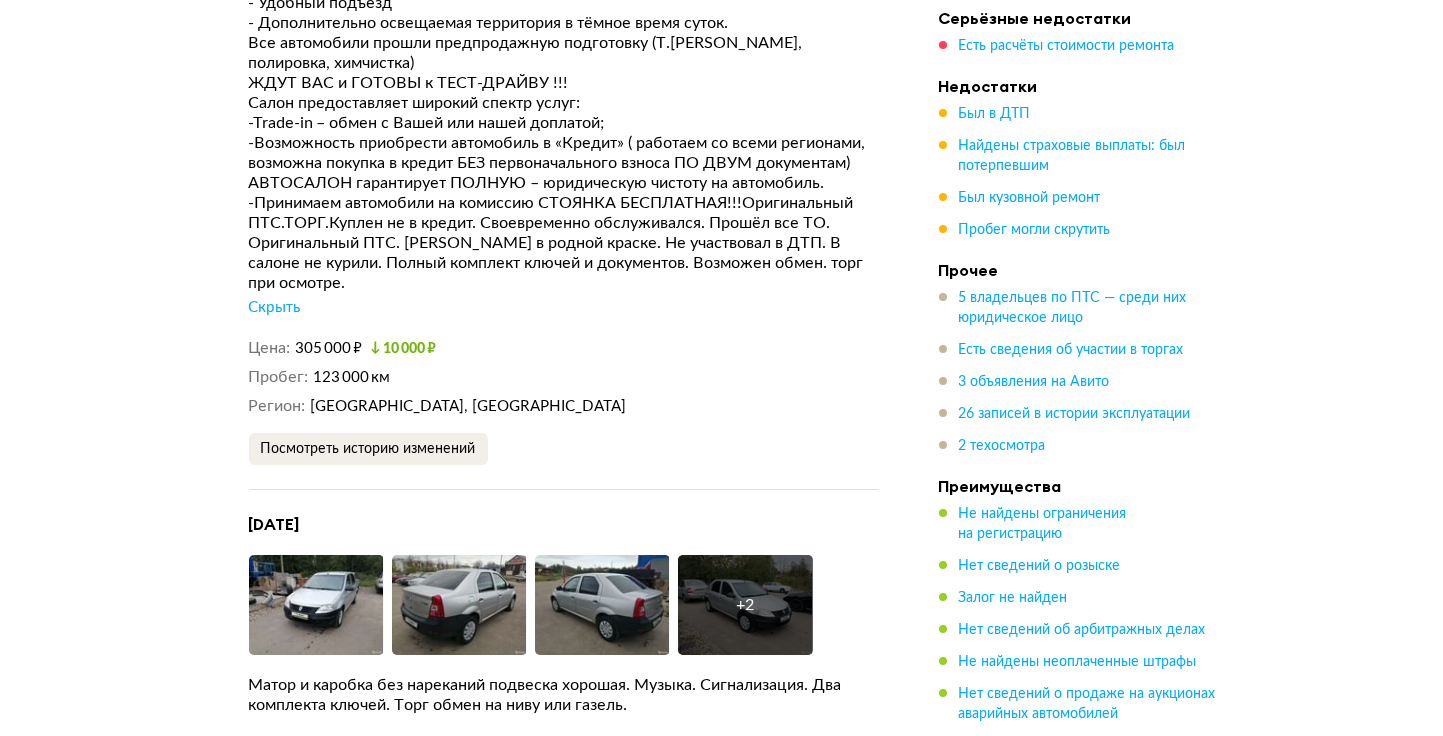 scroll, scrollTop: 6599, scrollLeft: 0, axis: vertical 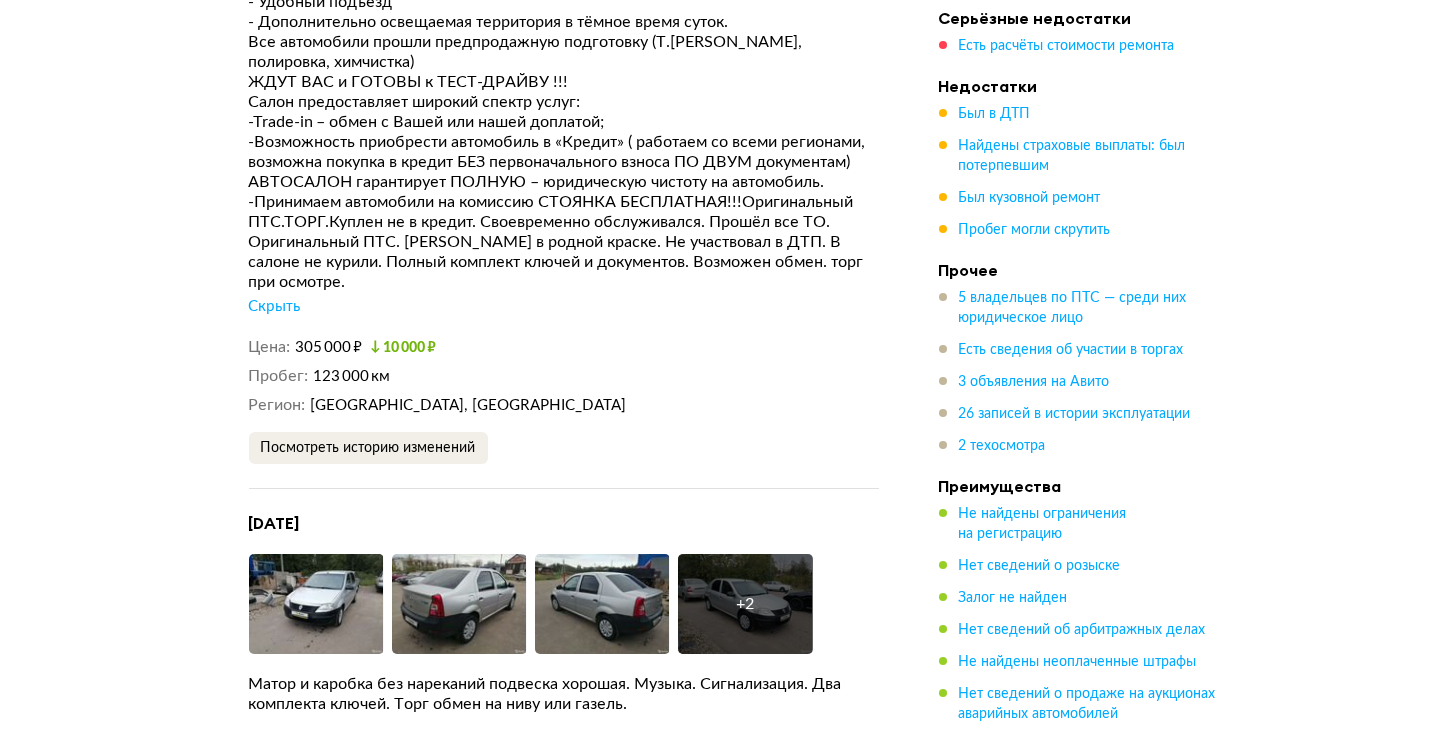 click at bounding box center [316, 604] 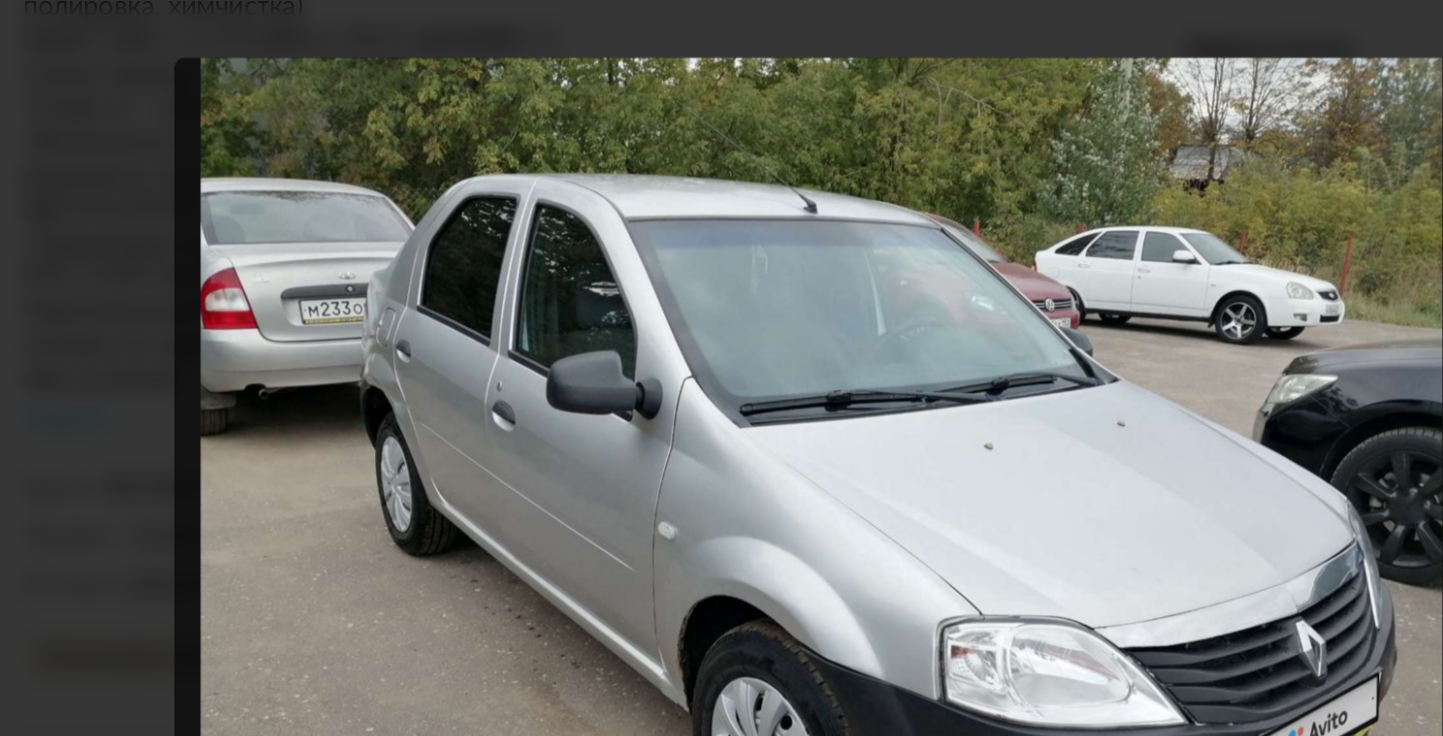 scroll, scrollTop: 6599, scrollLeft: 0, axis: vertical 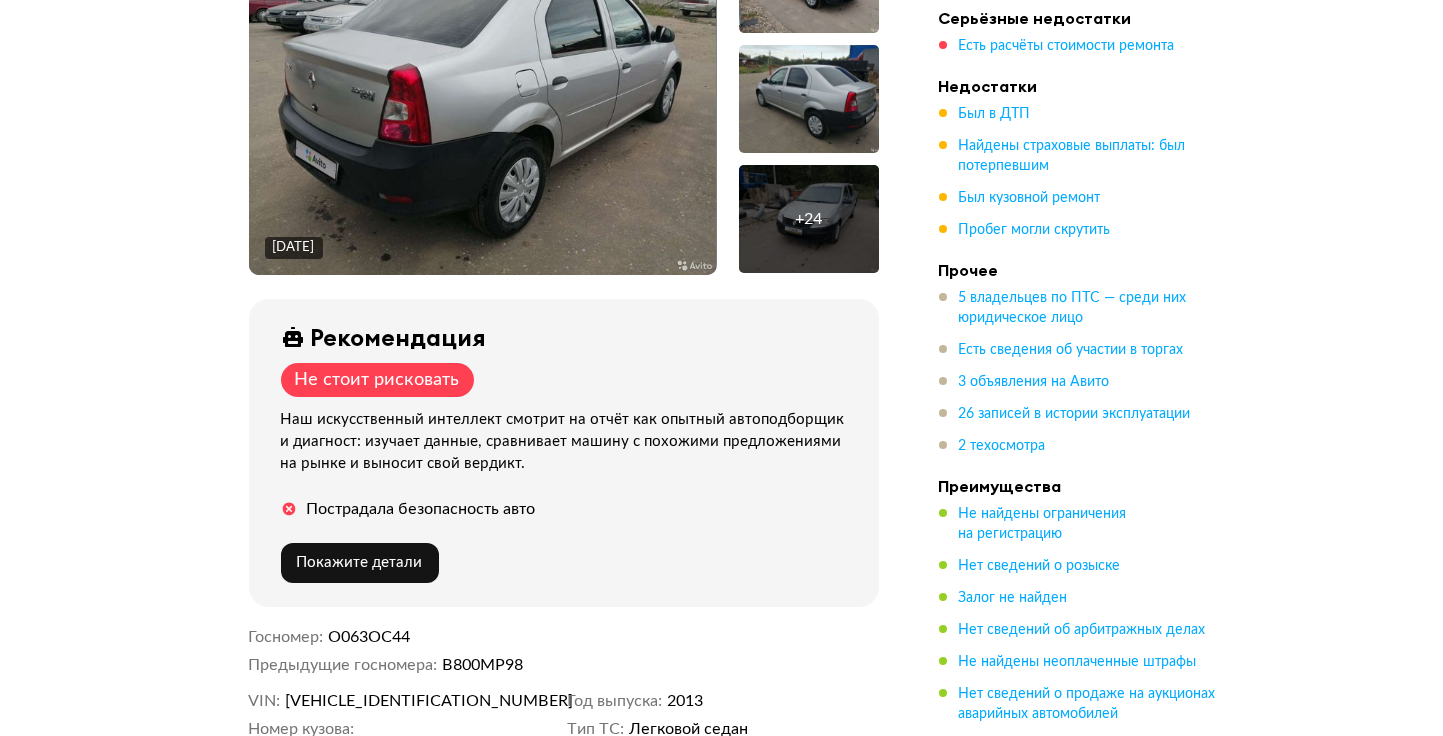 click on "Пробег могли скрутить" at bounding box center [1035, 230] 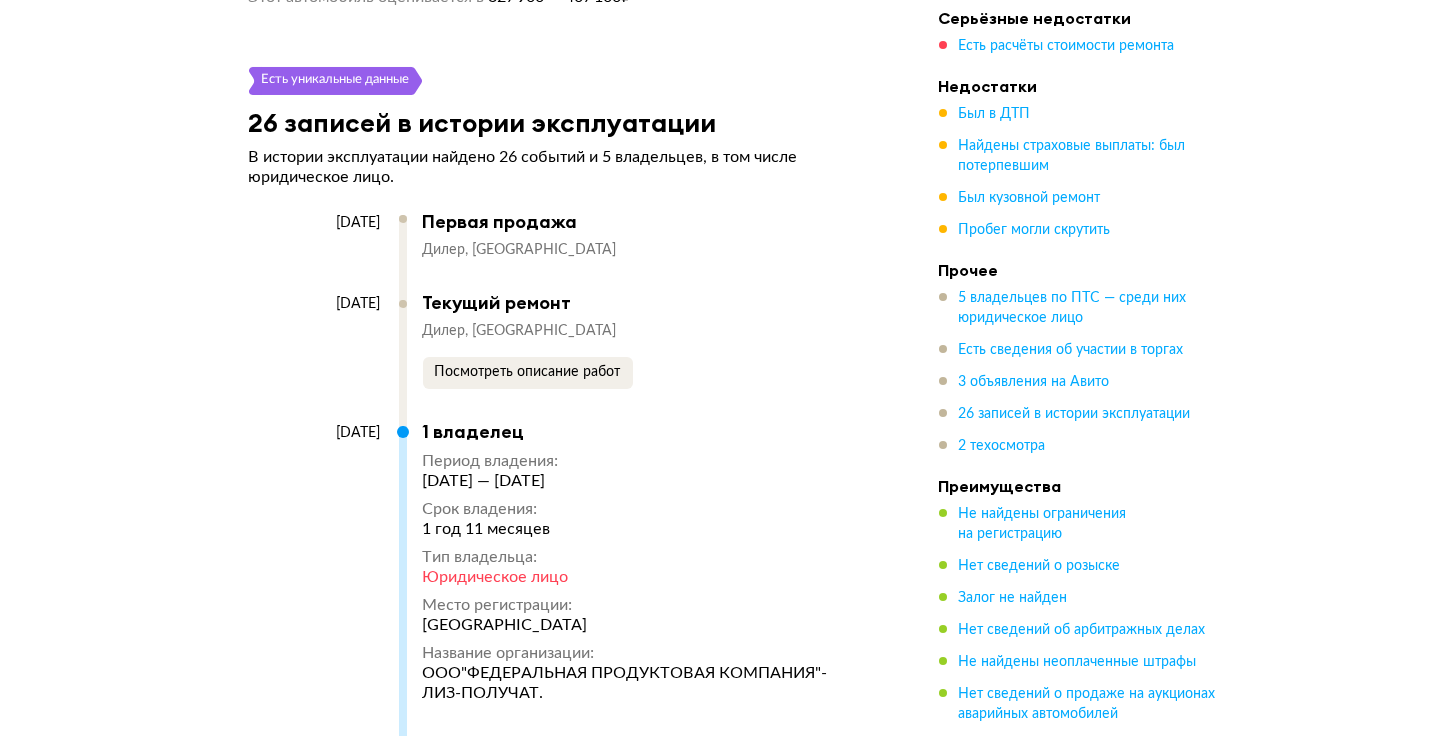 scroll, scrollTop: 11731, scrollLeft: 0, axis: vertical 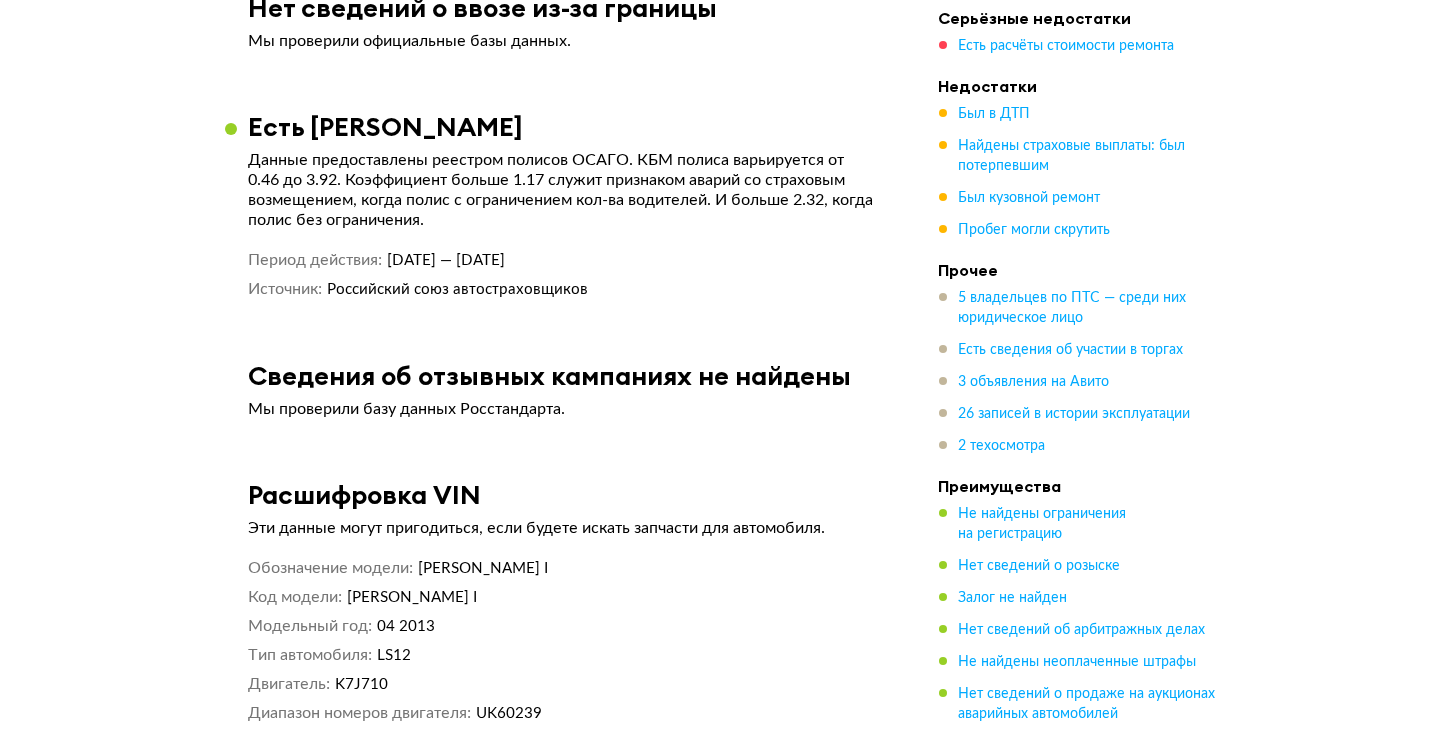 click on "3 объявления на Авито" at bounding box center (1034, 382) 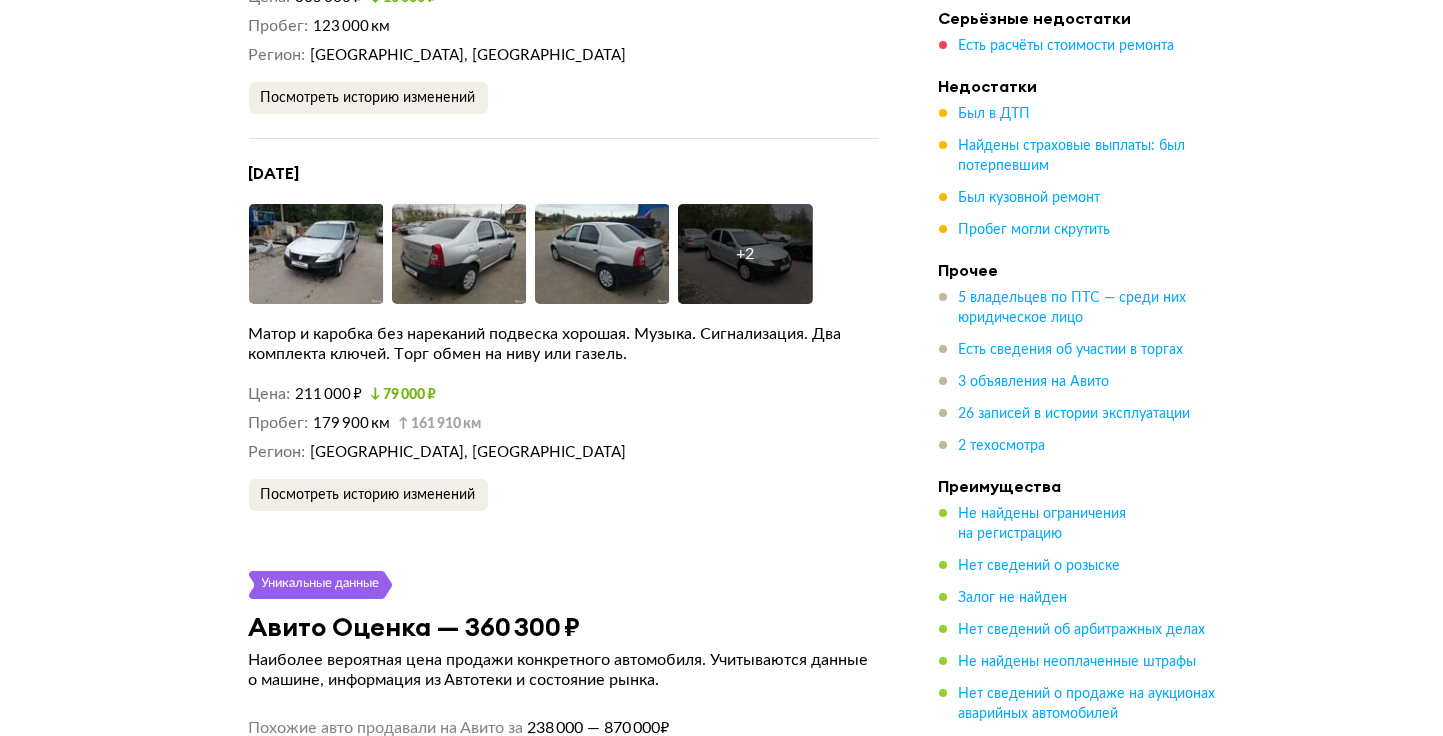 scroll, scrollTop: 5663, scrollLeft: 0, axis: vertical 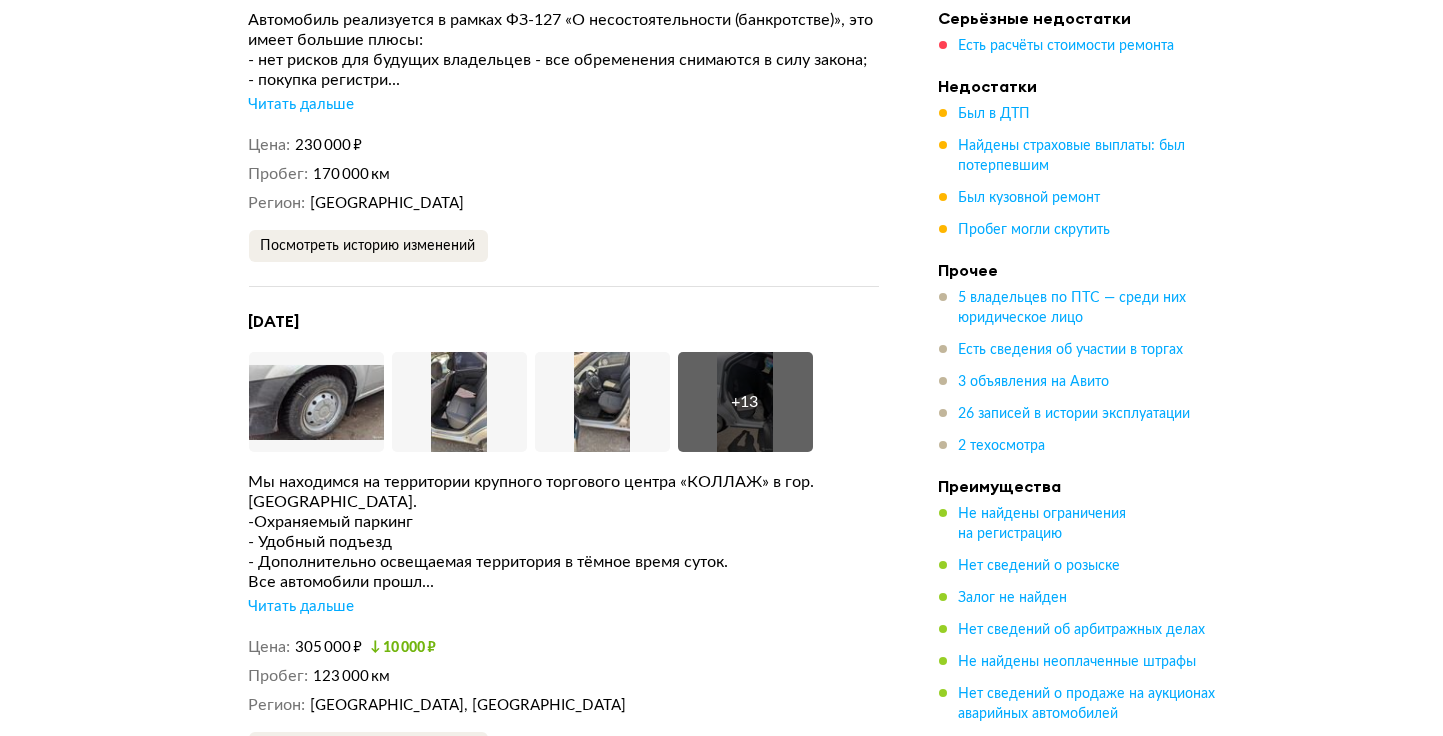 click on "Читать дальше" at bounding box center [302, 607] 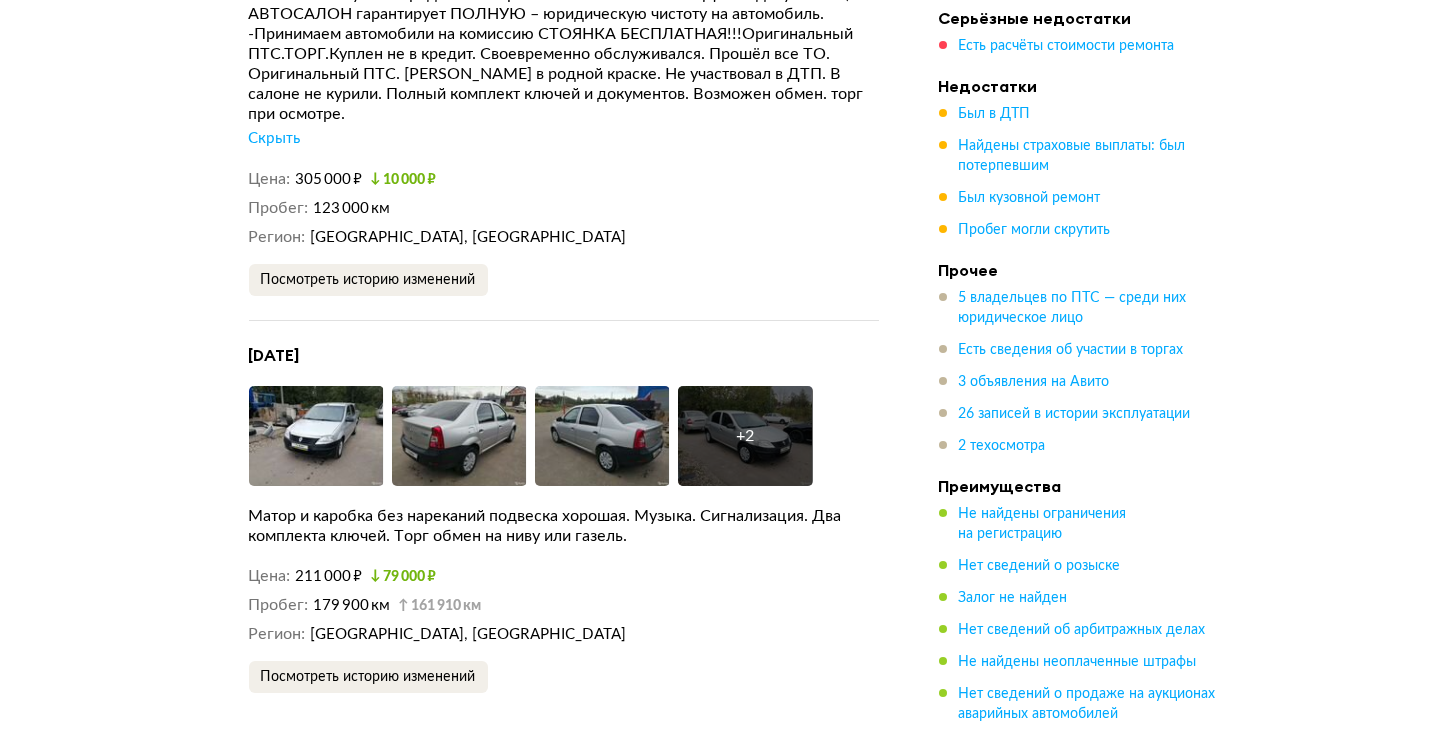 scroll, scrollTop: 6862, scrollLeft: 0, axis: vertical 